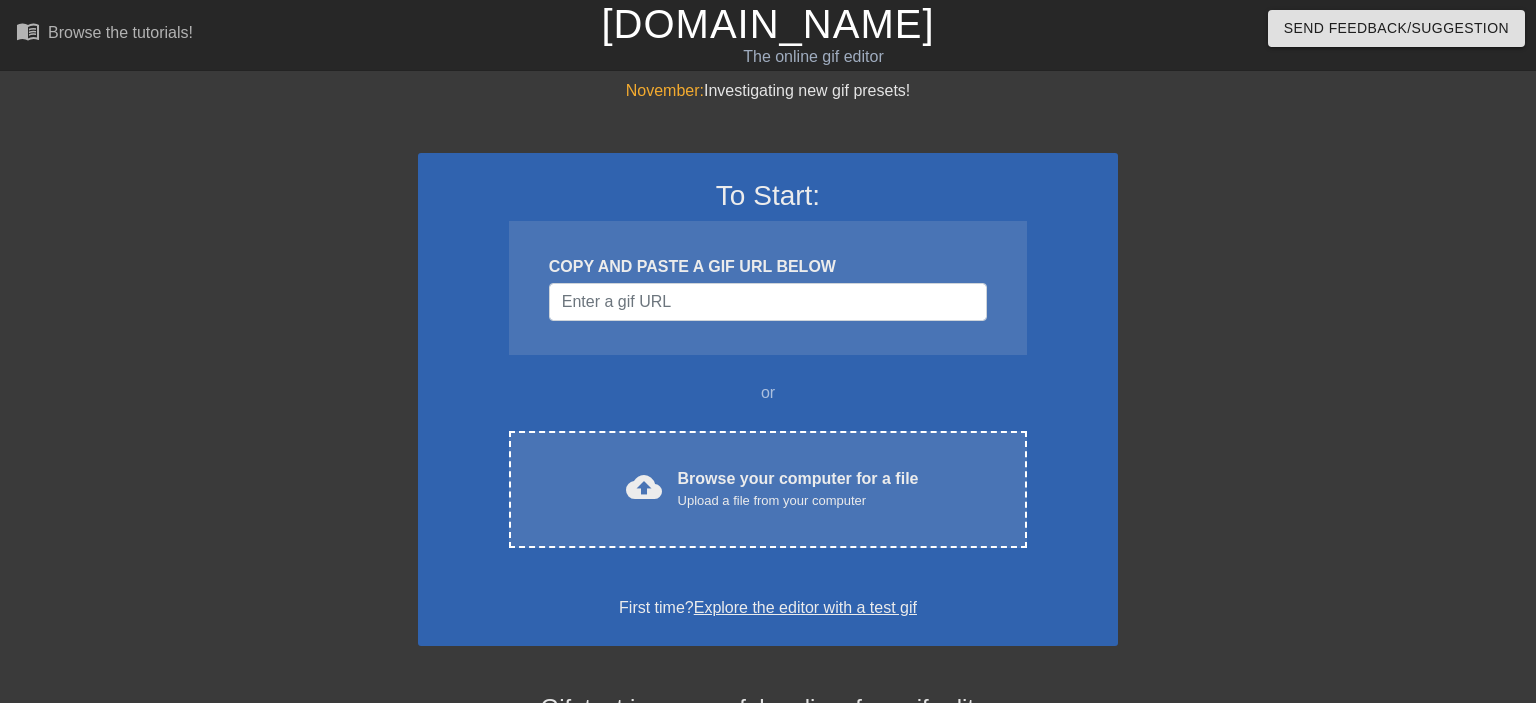scroll, scrollTop: 0, scrollLeft: 0, axis: both 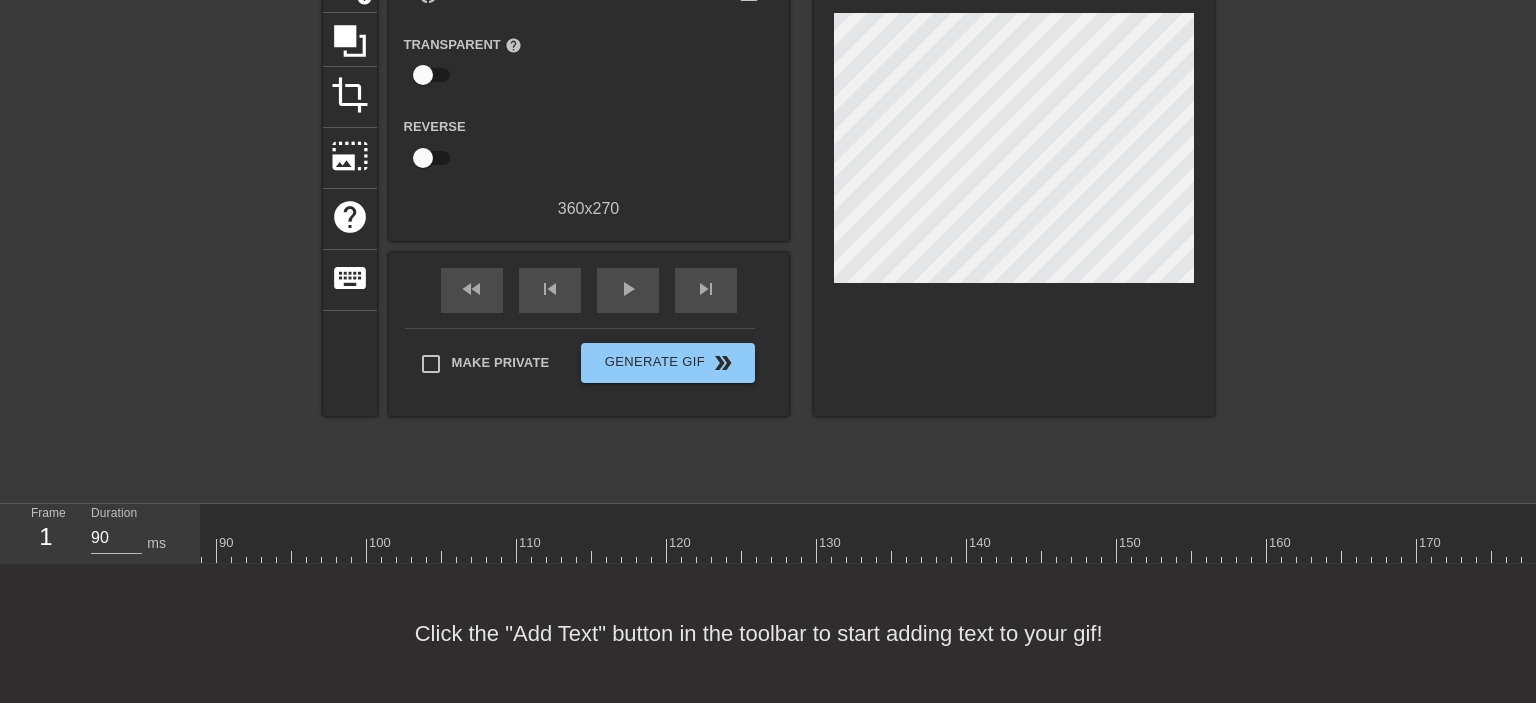 drag, startPoint x: 1200, startPoint y: 550, endPoint x: 1190, endPoint y: 552, distance: 10.198039 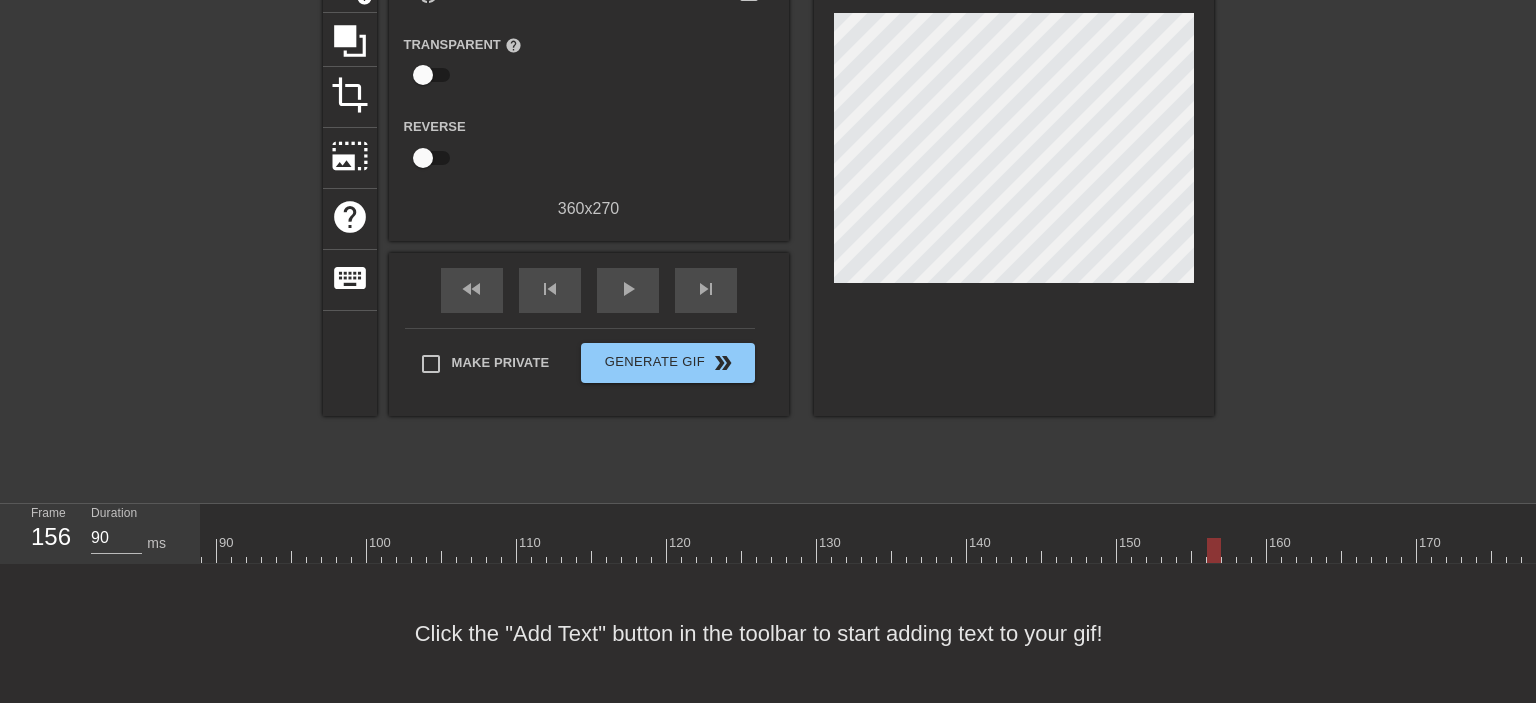 click at bounding box center (254, 550) 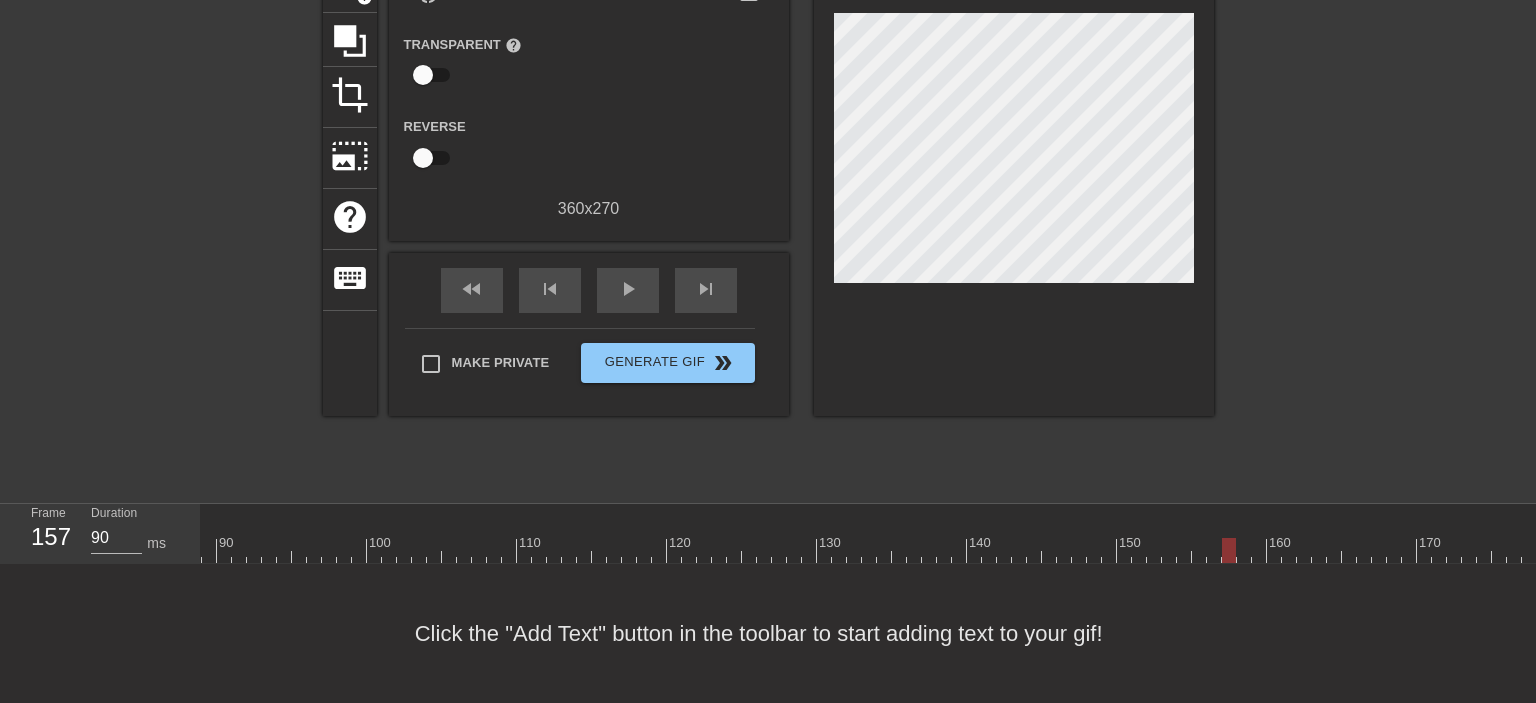 click at bounding box center [254, 550] 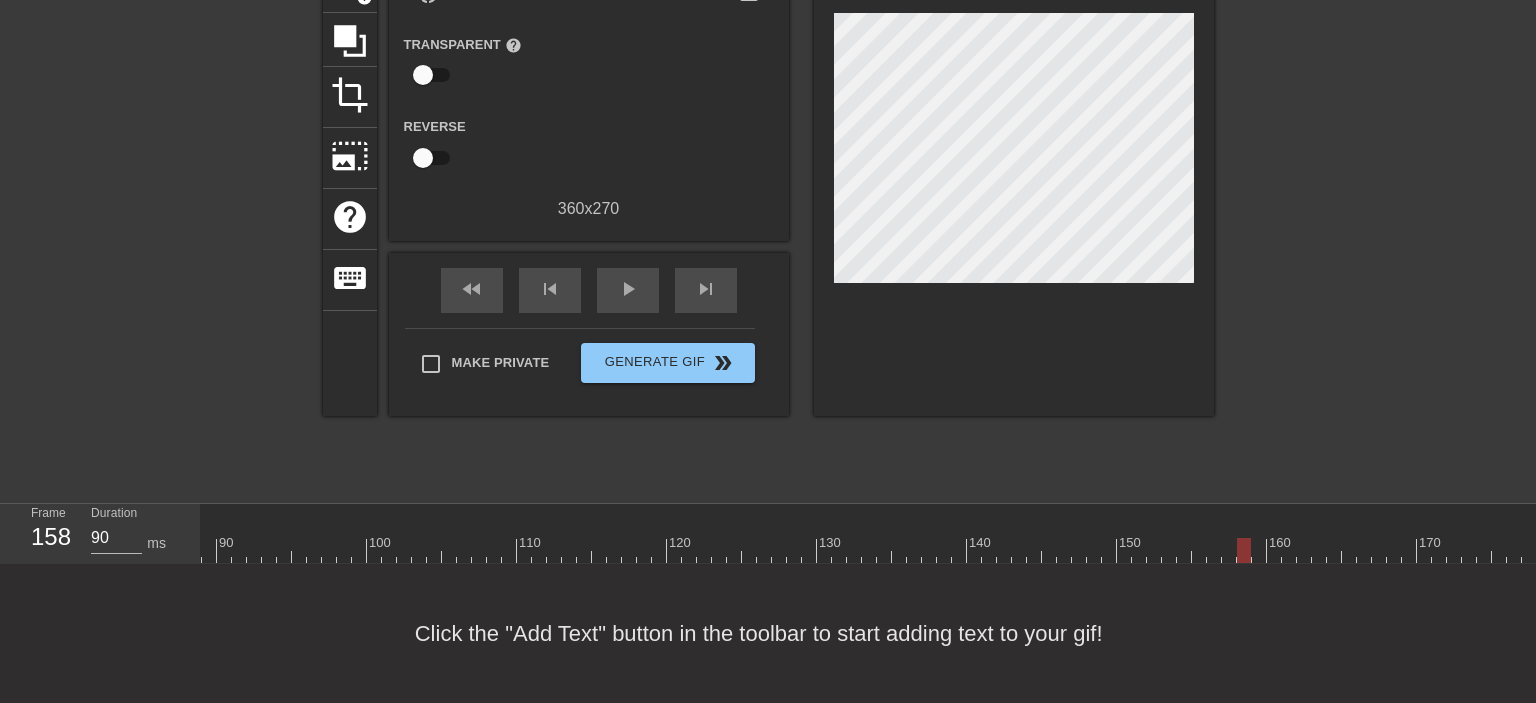 click at bounding box center (254, 550) 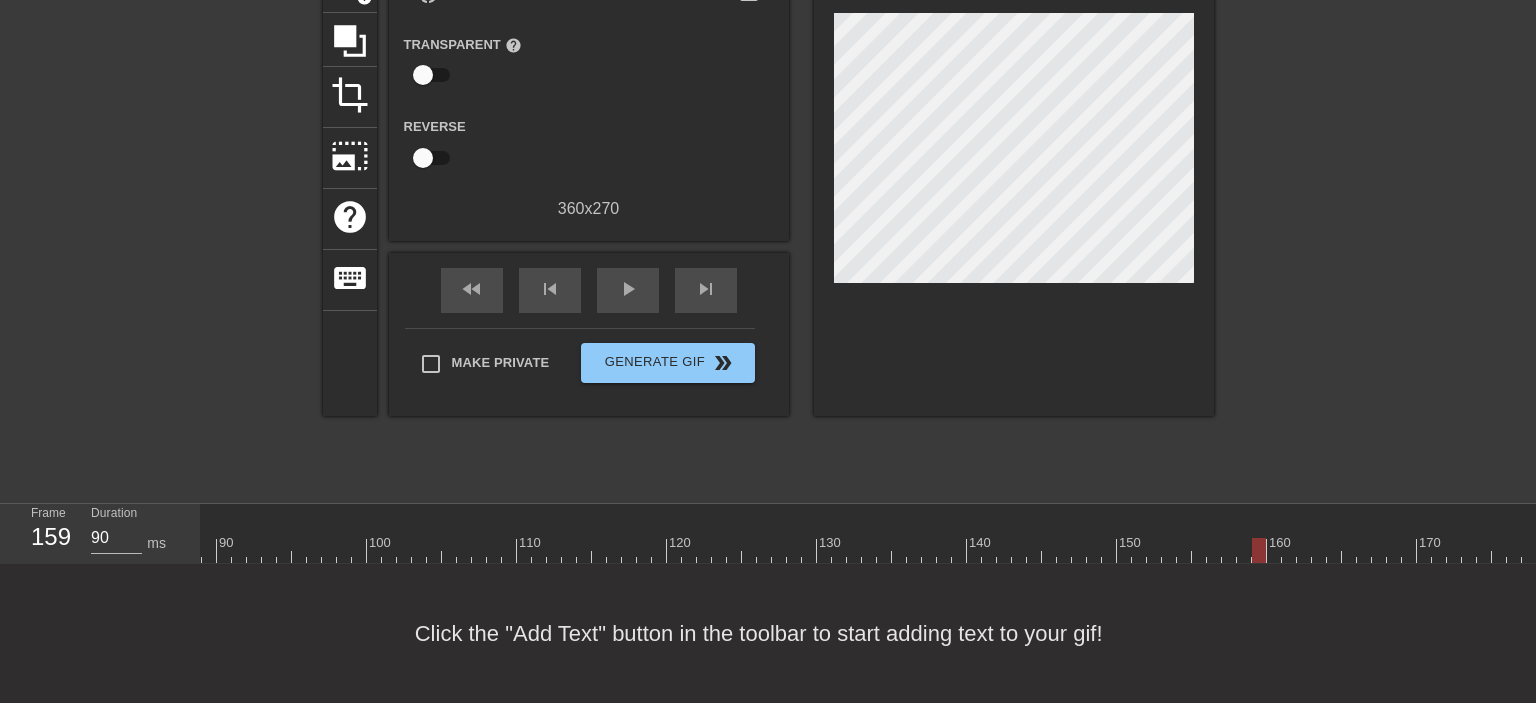 click at bounding box center [254, 550] 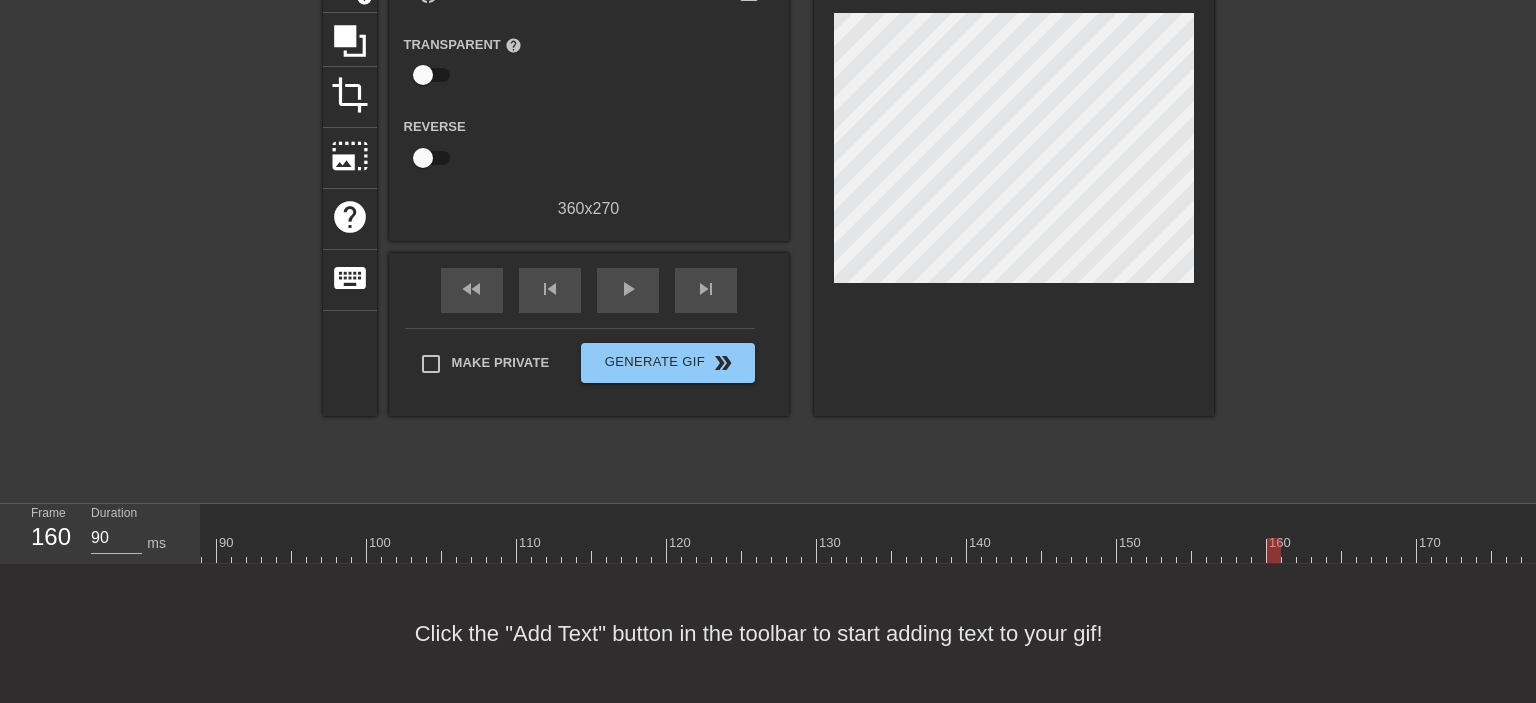 click at bounding box center (254, 550) 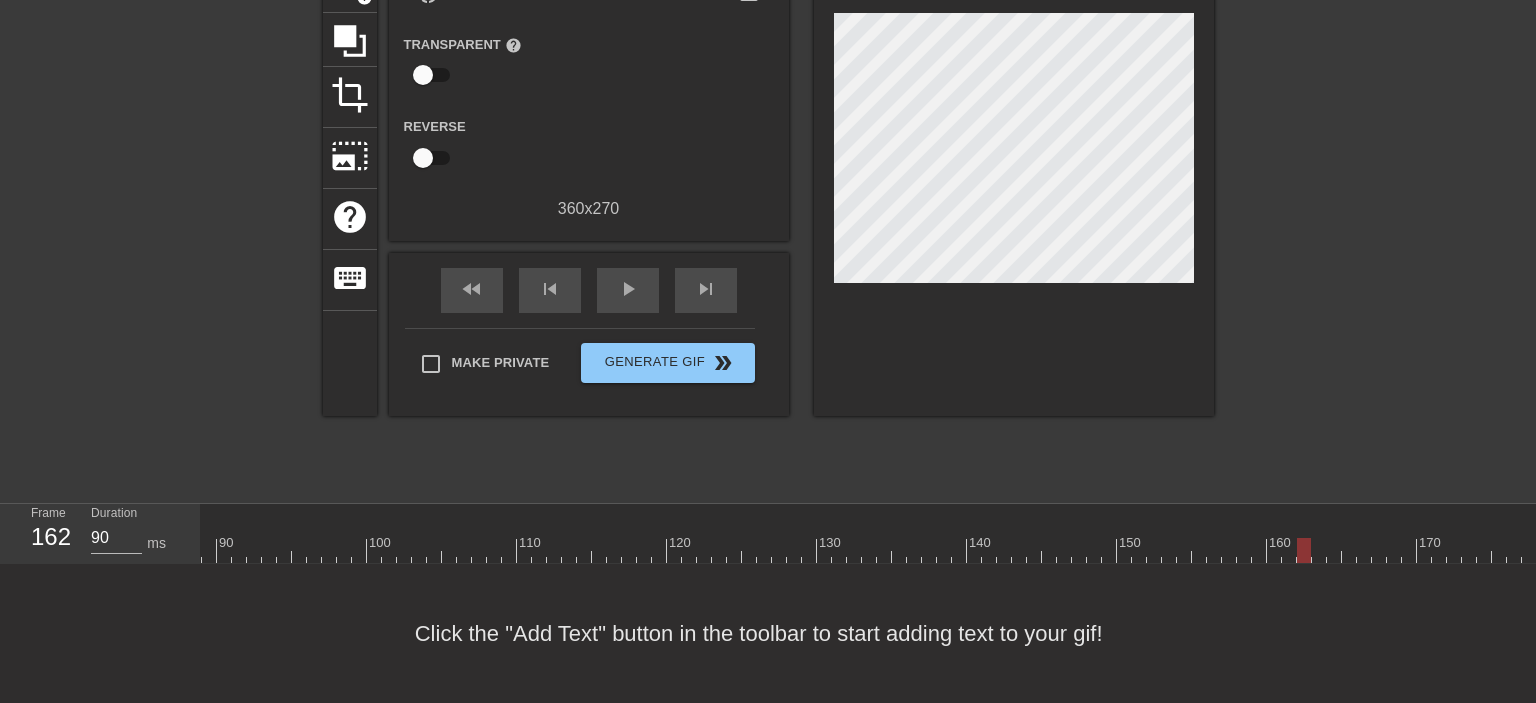 click at bounding box center (254, 550) 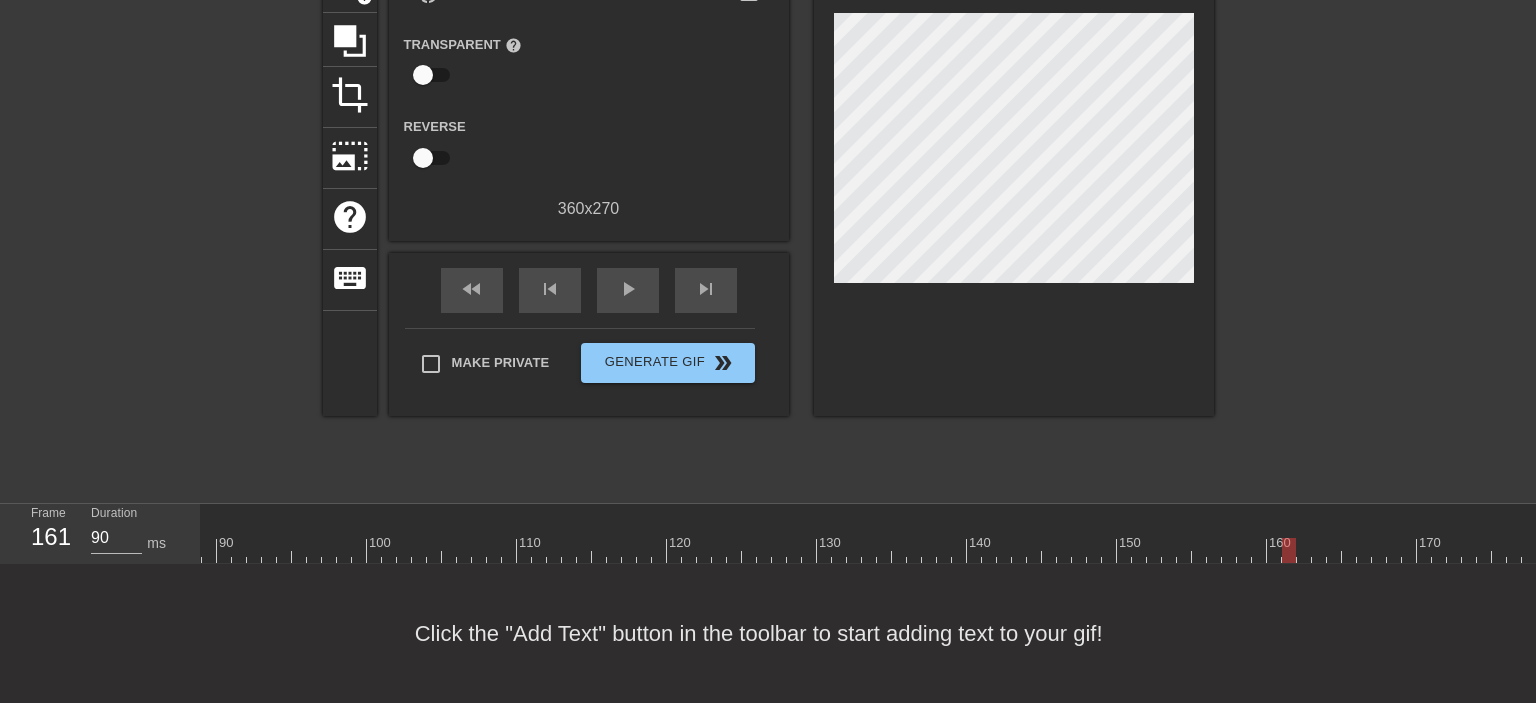 click at bounding box center [254, 550] 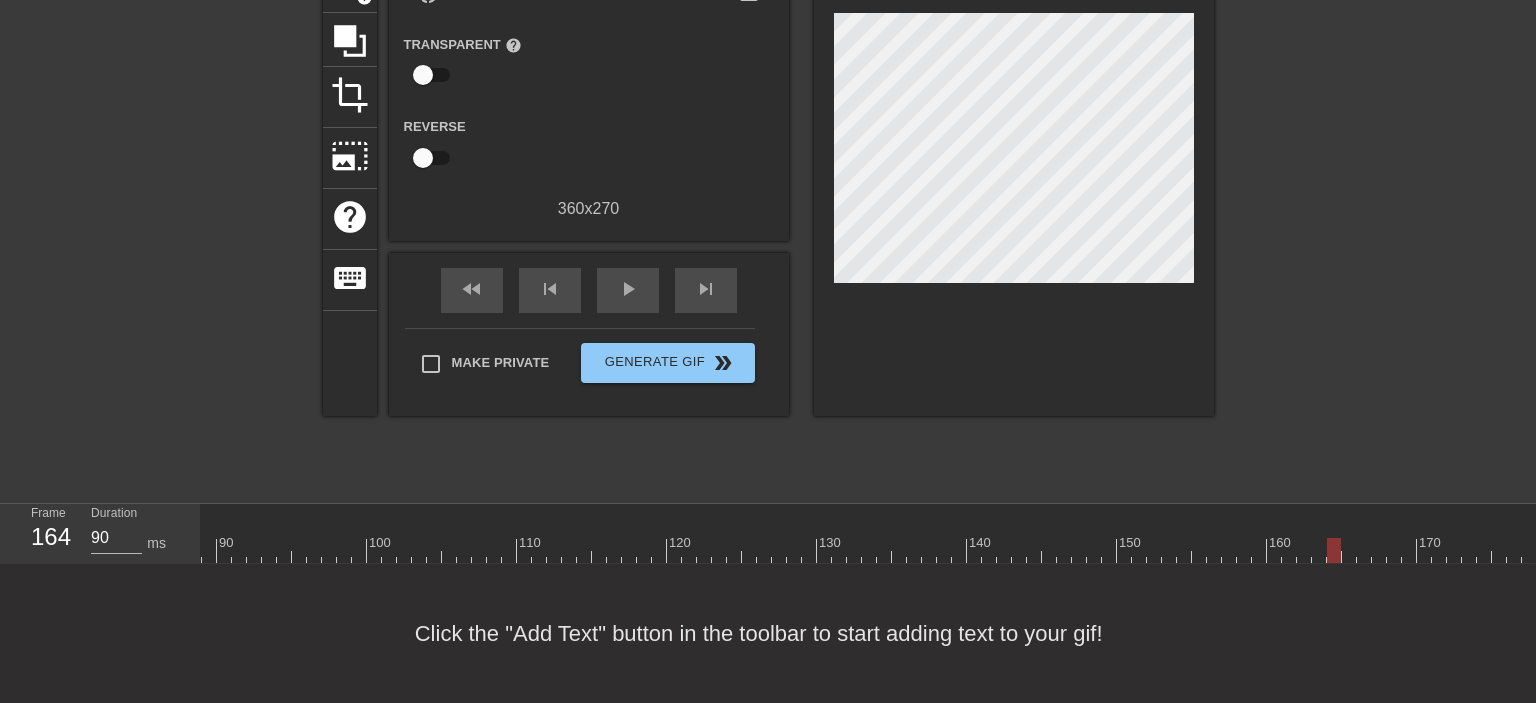 click at bounding box center (254, 550) 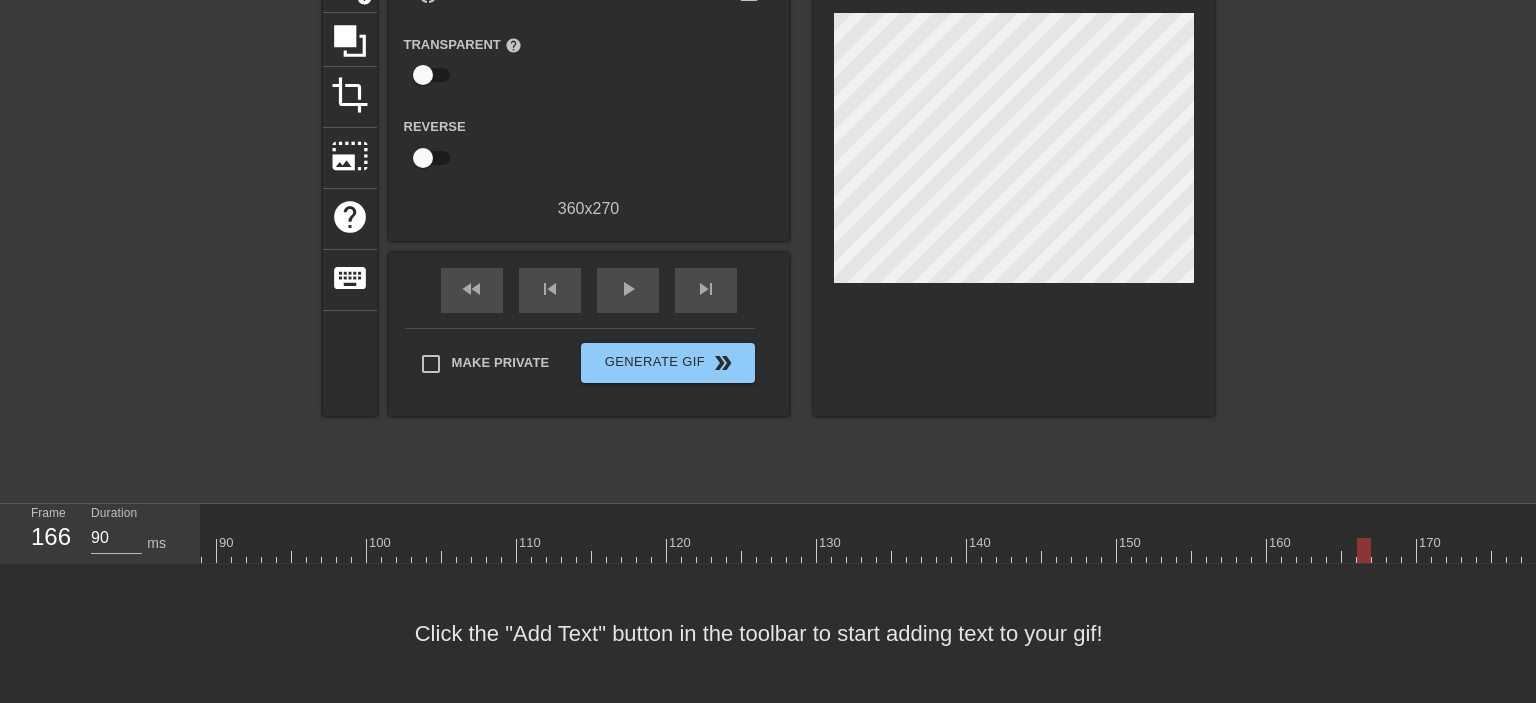 click at bounding box center (254, 550) 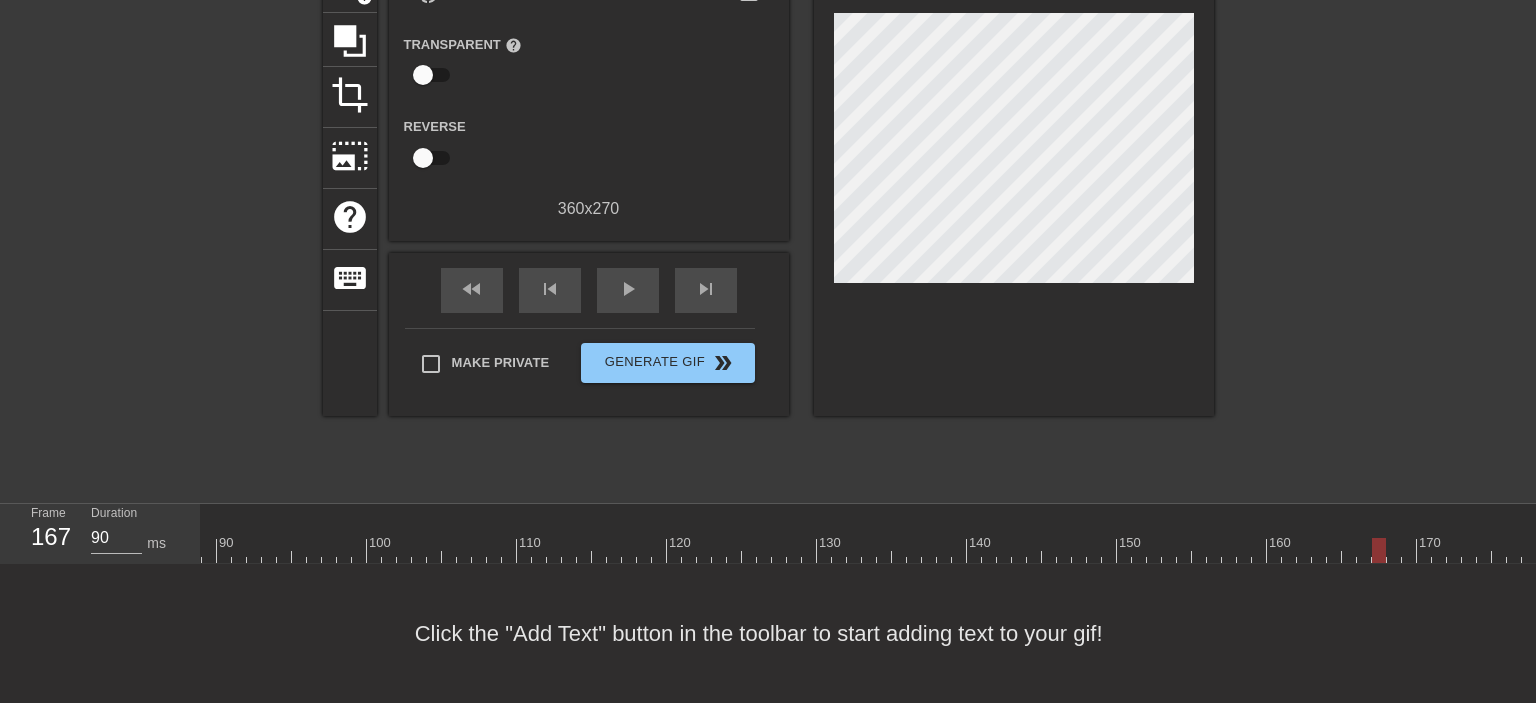 click at bounding box center (254, 550) 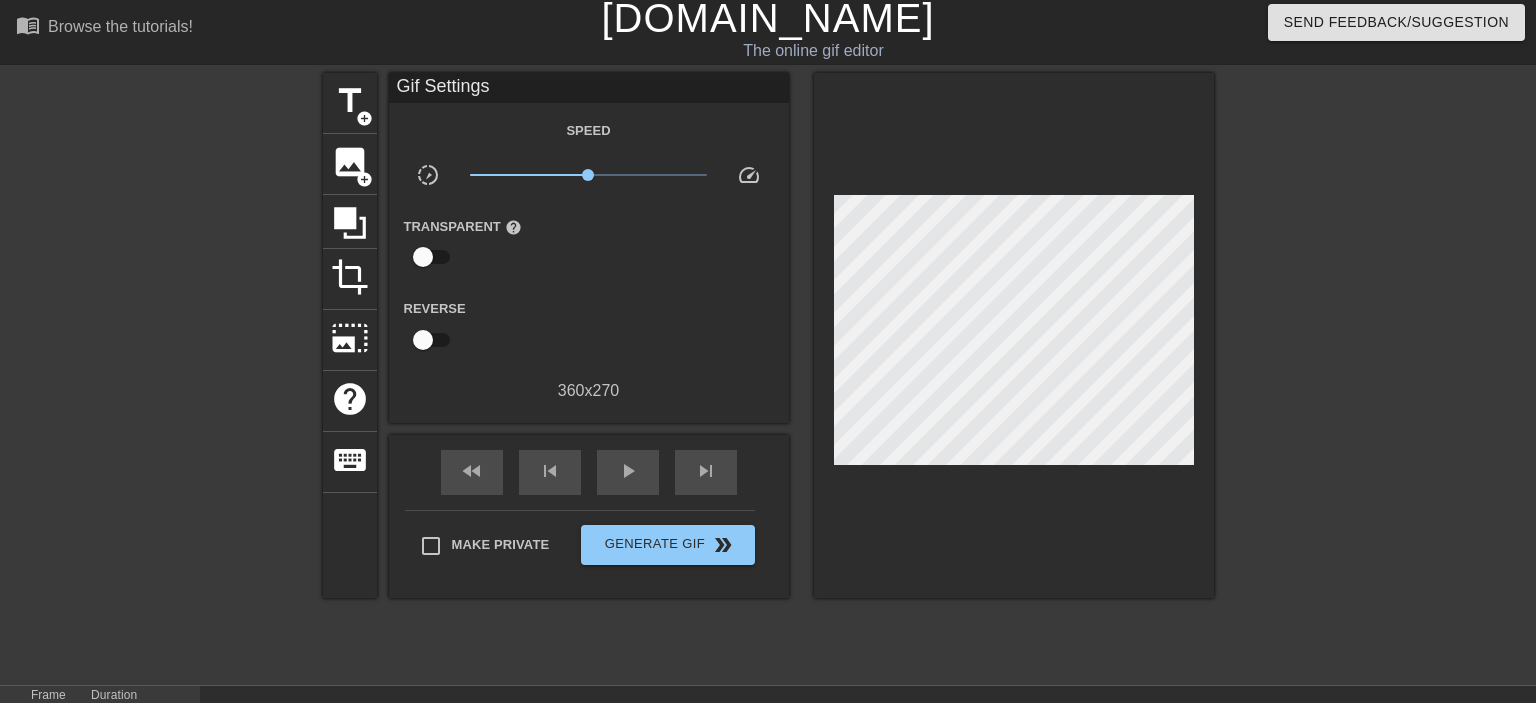 scroll, scrollTop: 0, scrollLeft: 0, axis: both 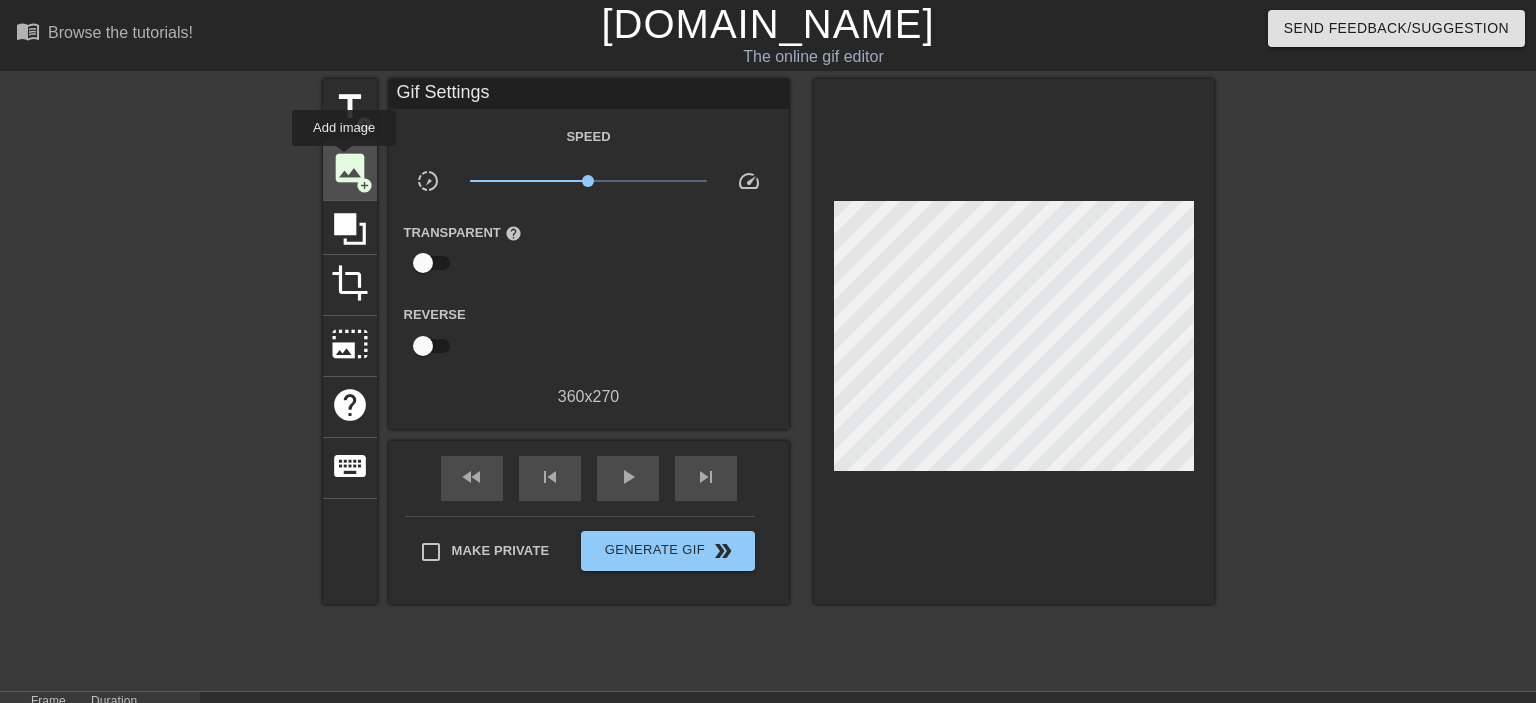 click on "image" at bounding box center (350, 168) 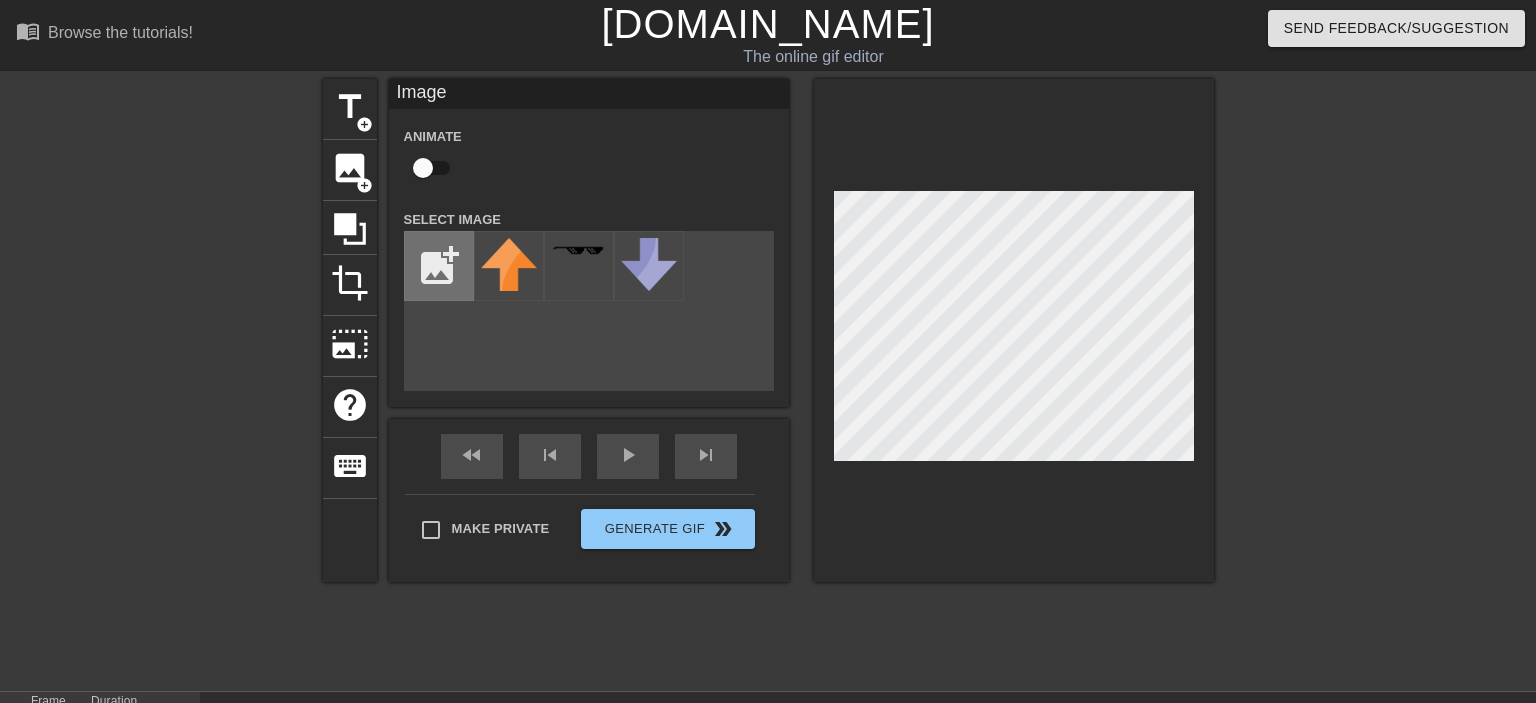 click at bounding box center [439, 266] 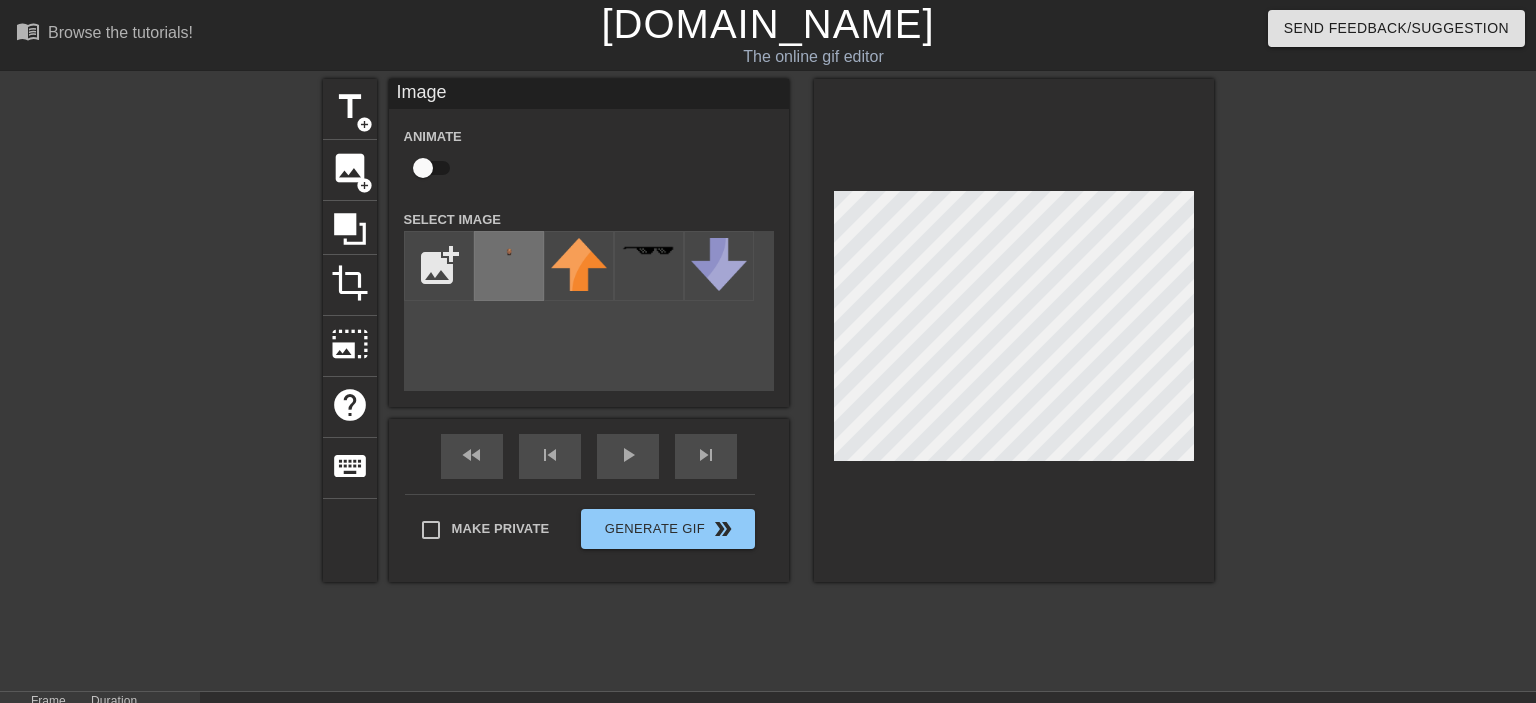 click at bounding box center [509, 251] 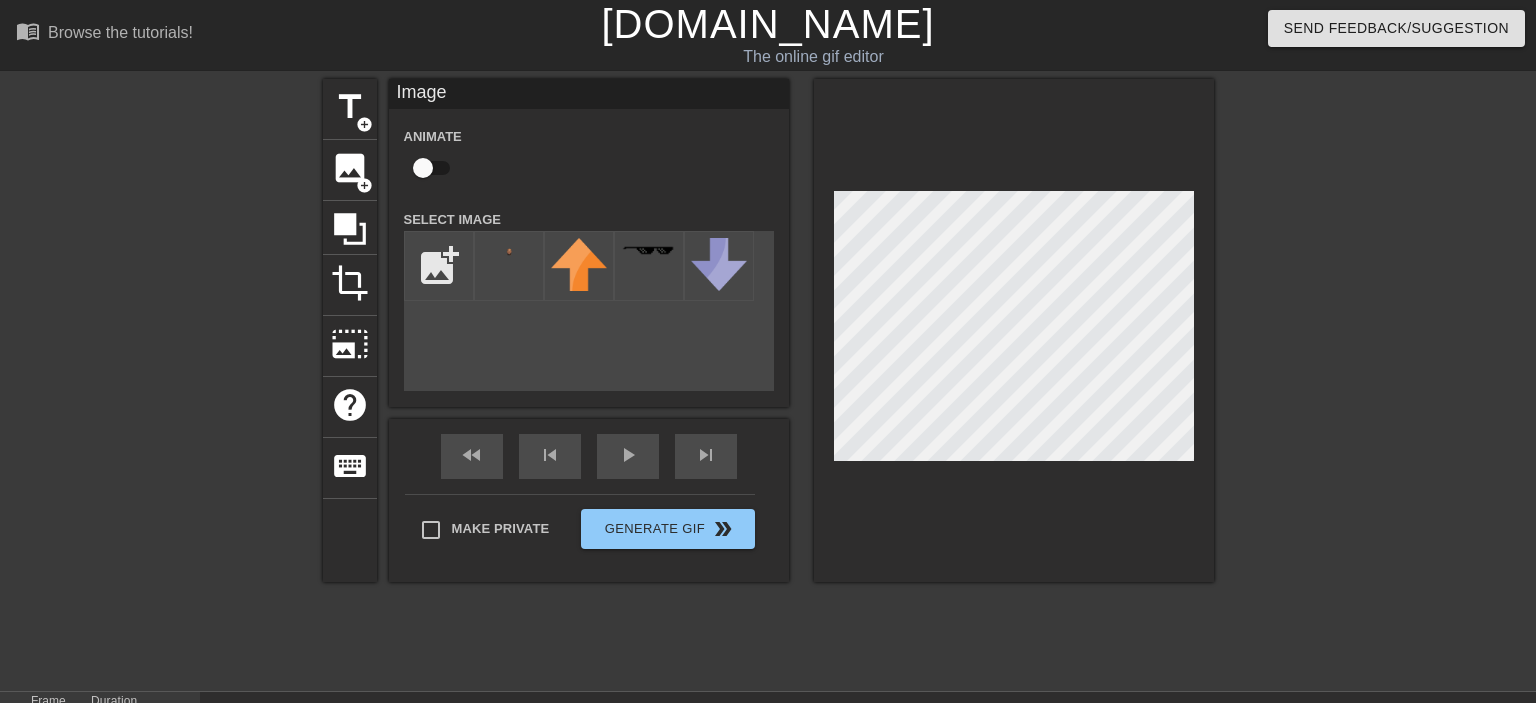 click on "menu_book Browse the tutorials! [DOMAIN_NAME] The online gif editor Send Feedback/Suggestion     title add_circle image add_circle crop photo_size_select_large help keyboard Image Animate Select Image add_photo_alternate fast_rewind skip_previous play_arrow skip_next Make Private Generate Gif double_arrow     Frame 167 Duration 90 ms                                       10                                         20                                         30                                         40                                         50                                         60                                         70                                         80                                         90                                         100" at bounding box center (768, 398) 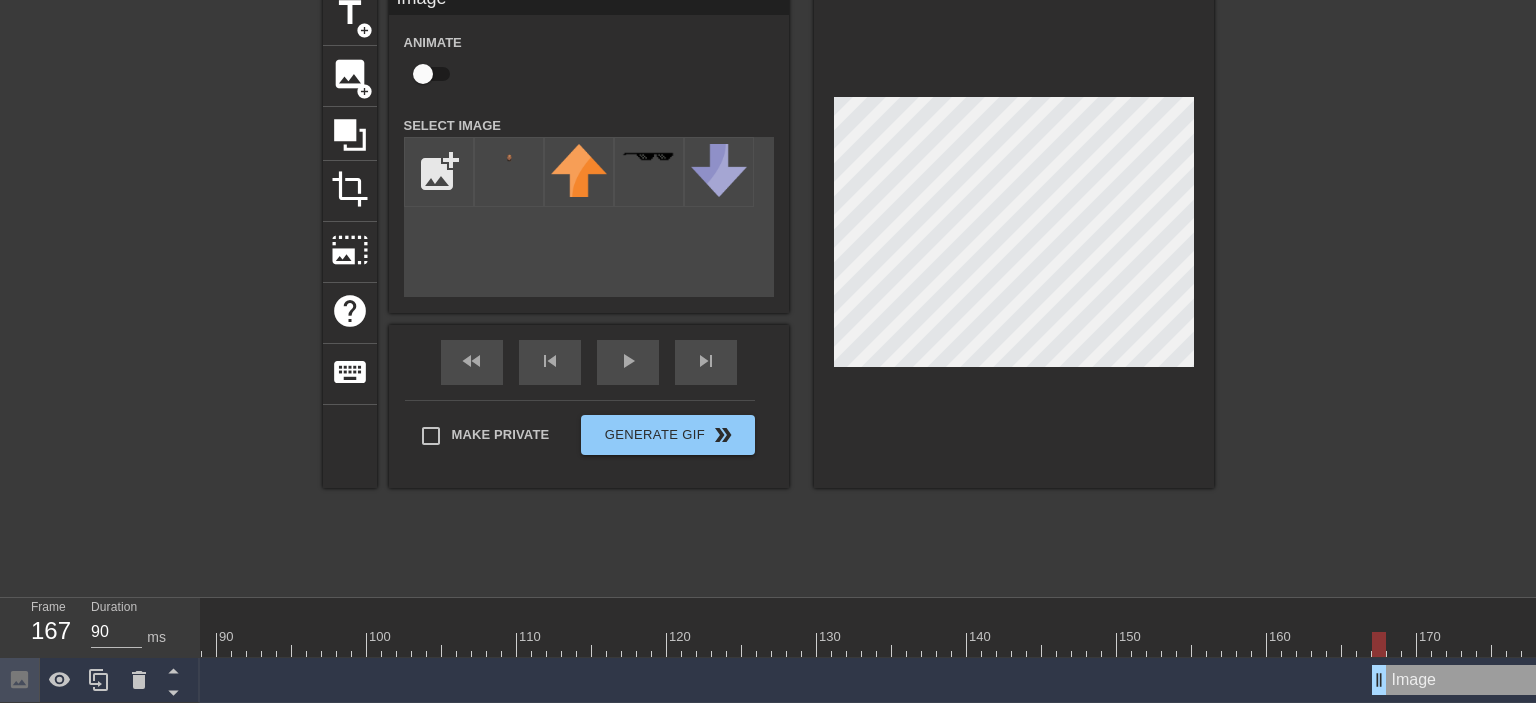 scroll, scrollTop: 98, scrollLeft: 0, axis: vertical 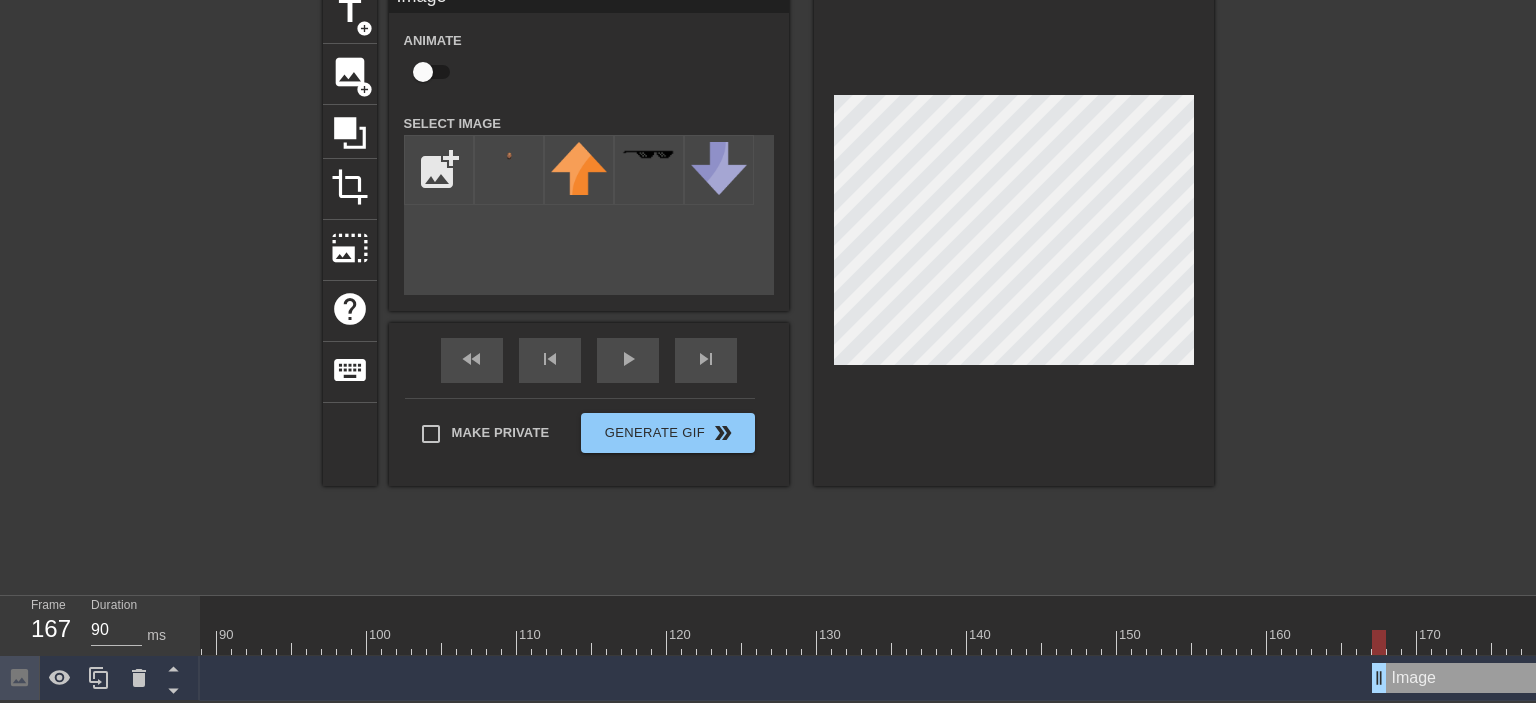 click at bounding box center (254, 642) 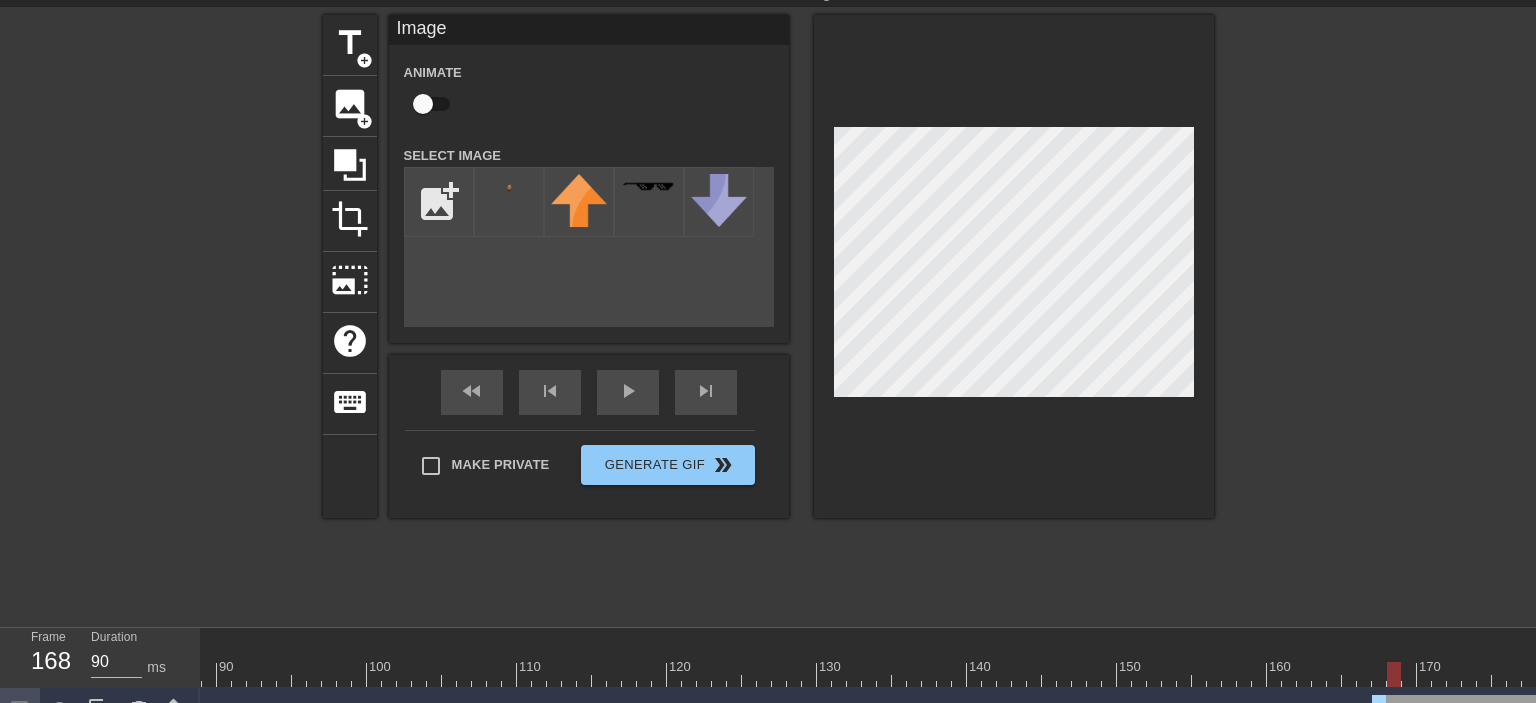 scroll, scrollTop: 98, scrollLeft: 0, axis: vertical 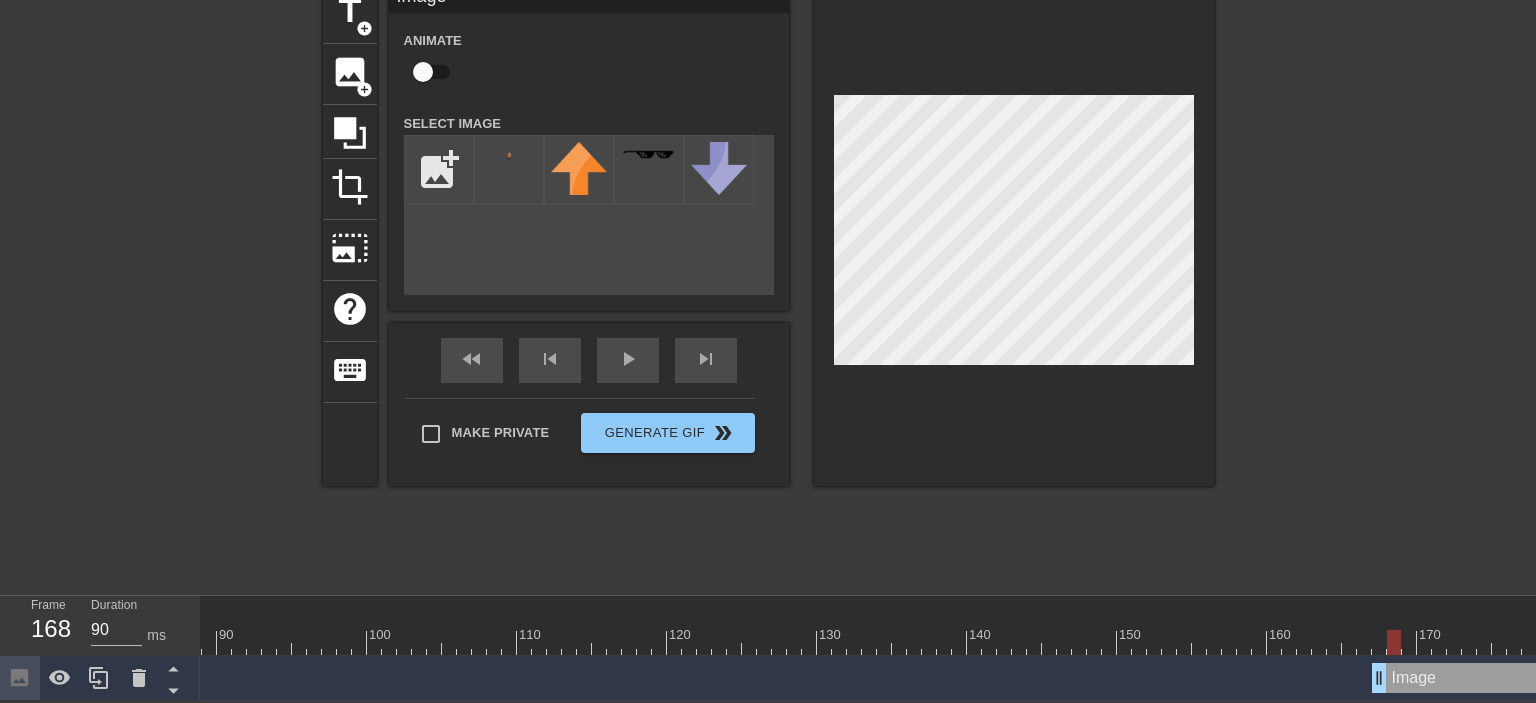 click on "title add_circle image add_circle crop photo_size_select_large help keyboard Image Animate Select Image add_photo_alternate fast_rewind skip_previous play_arrow skip_next Make Private Generate Gif double_arrow" at bounding box center (768, 283) 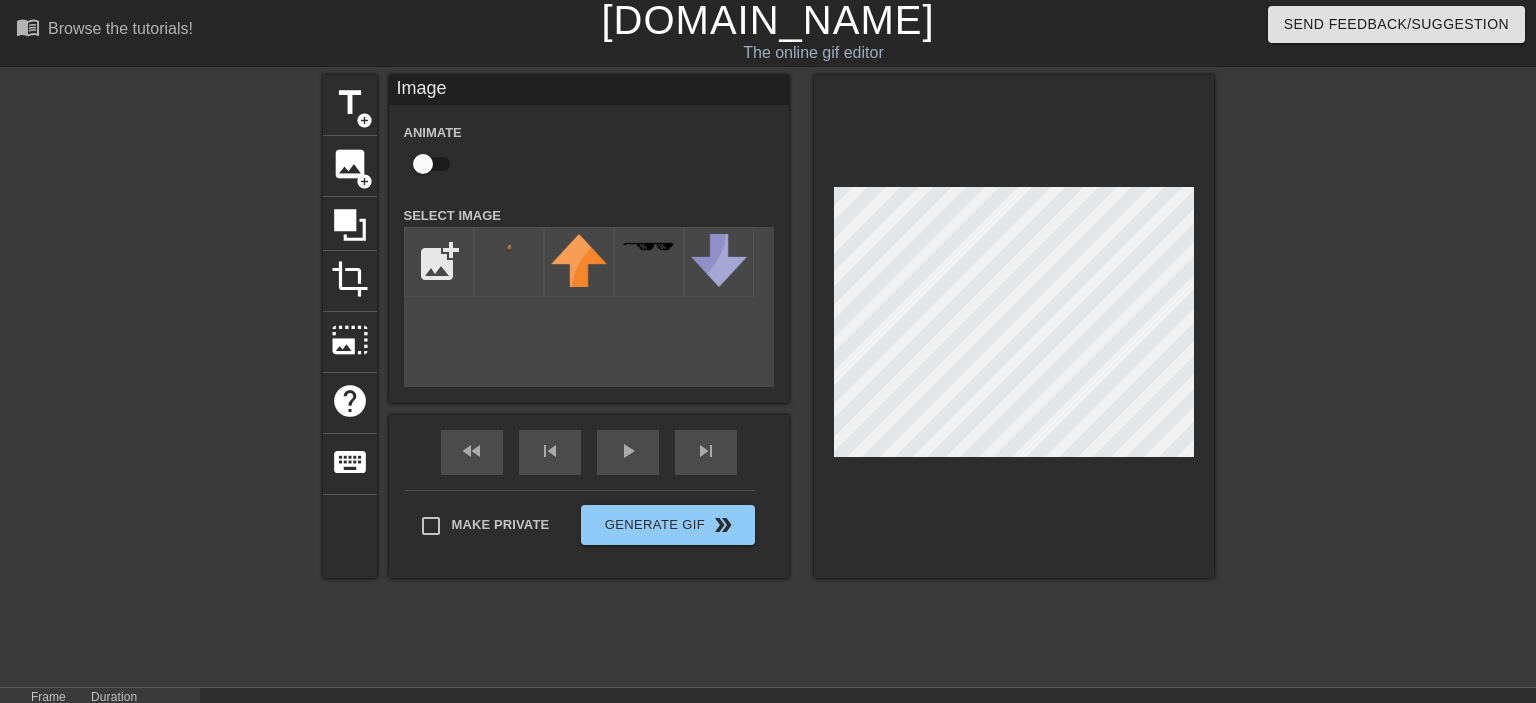 scroll, scrollTop: 0, scrollLeft: 0, axis: both 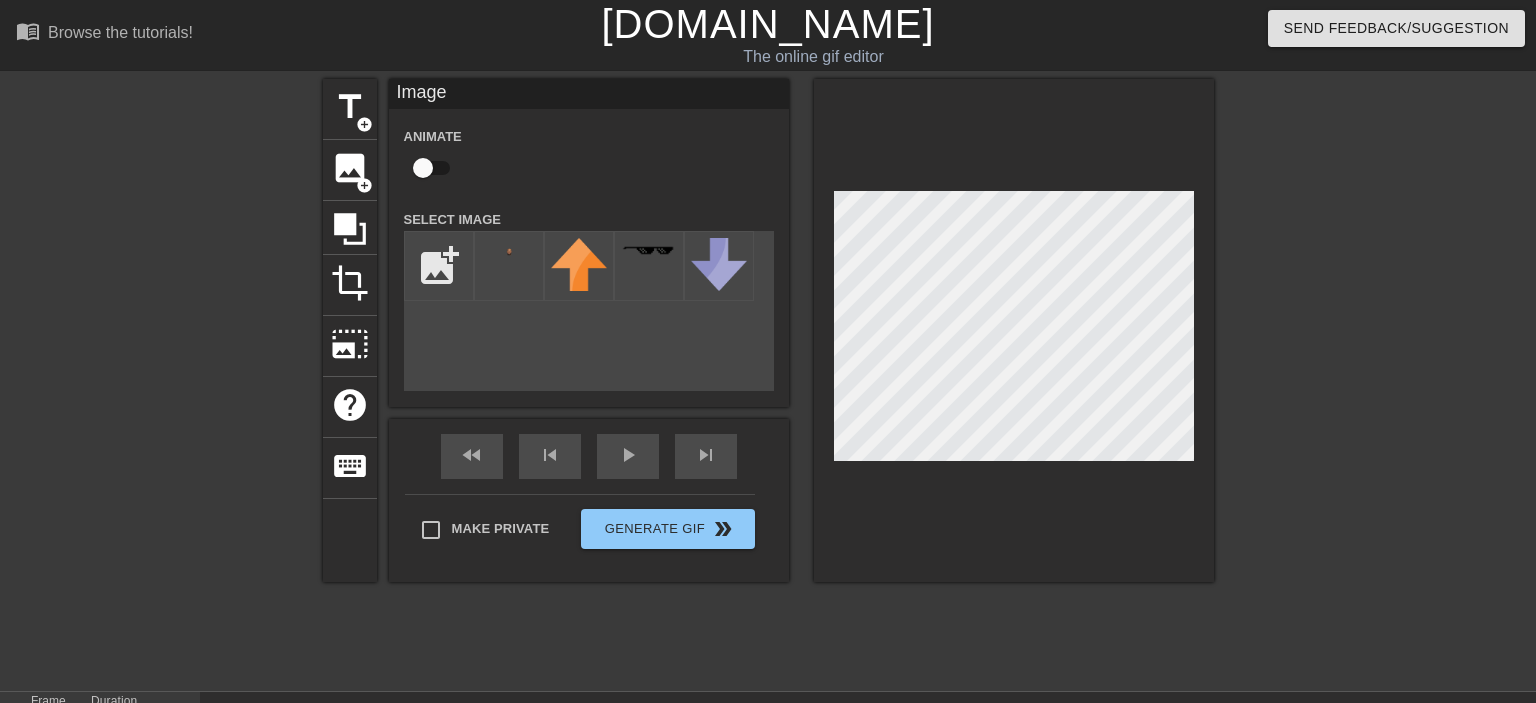 click on "title add_circle image add_circle crop photo_size_select_large help keyboard Image Animate Select Image add_photo_alternate fast_rewind skip_previous play_arrow skip_next Make Private Generate Gif double_arrow" at bounding box center [768, 330] 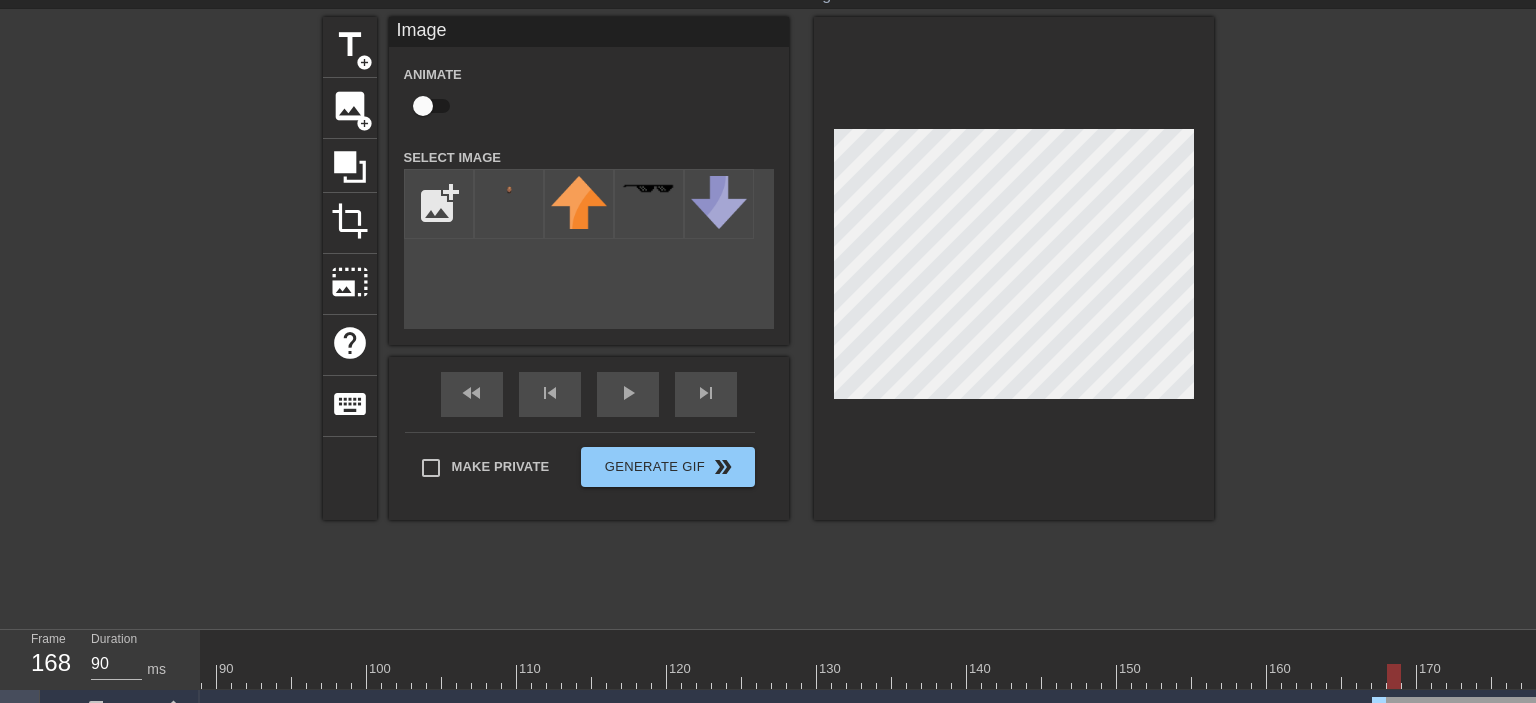 scroll, scrollTop: 98, scrollLeft: 0, axis: vertical 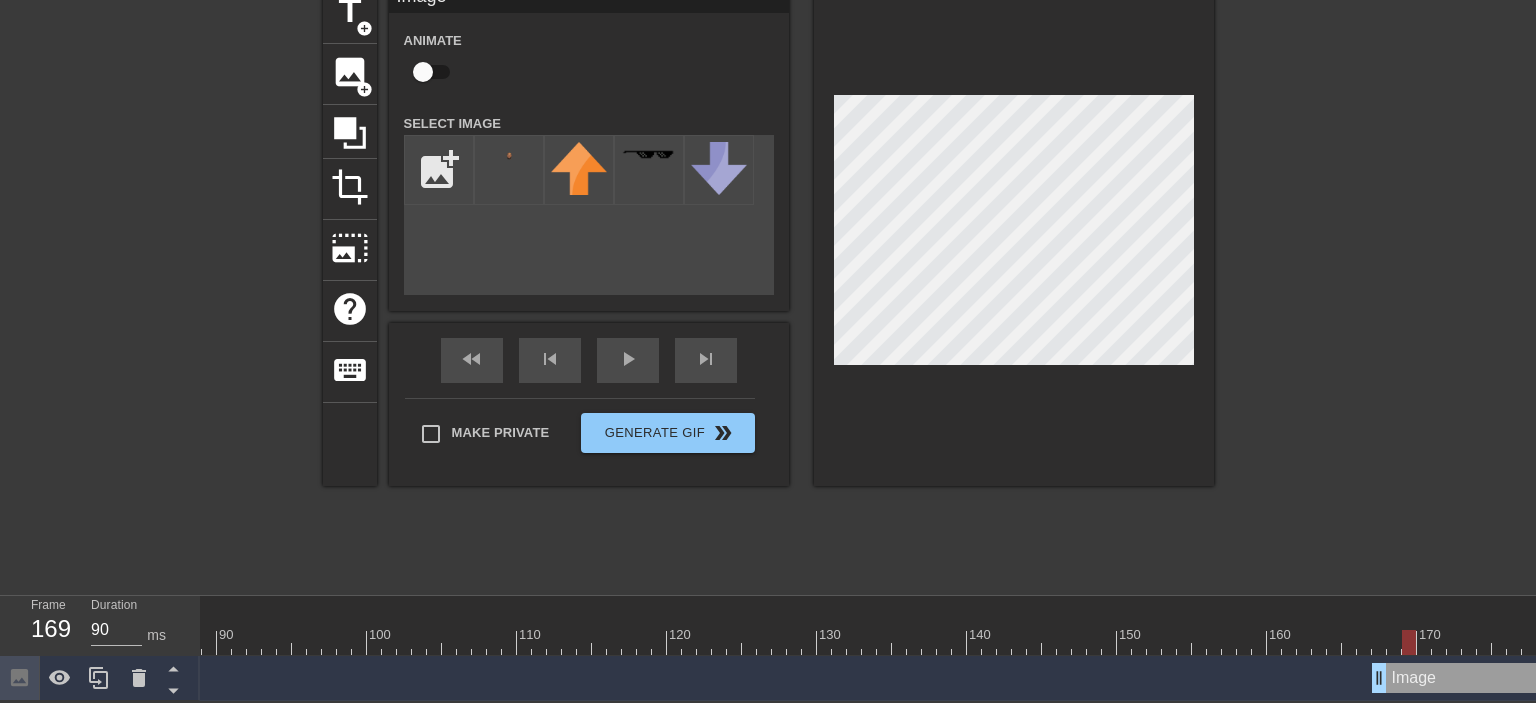 click at bounding box center (254, 642) 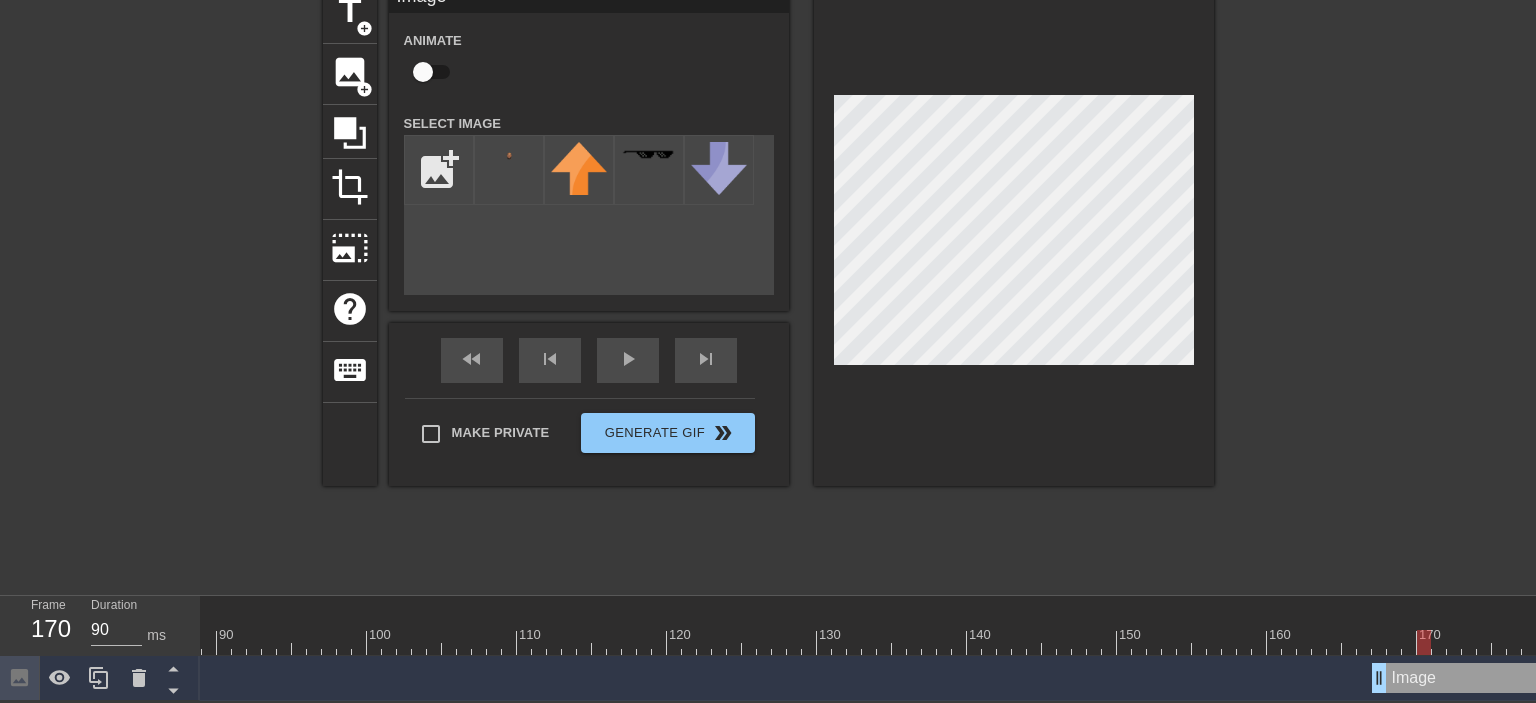 click at bounding box center (254, 642) 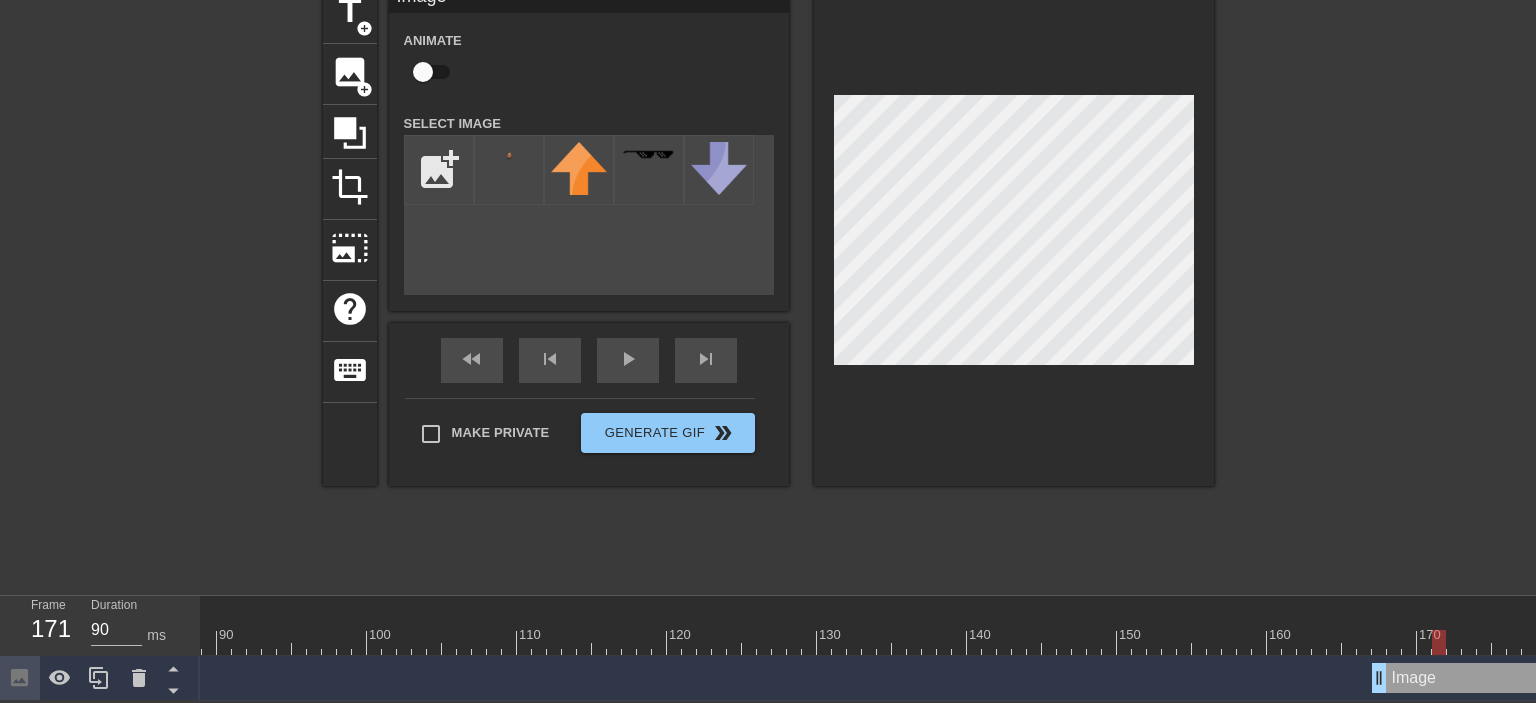 click at bounding box center [254, 642] 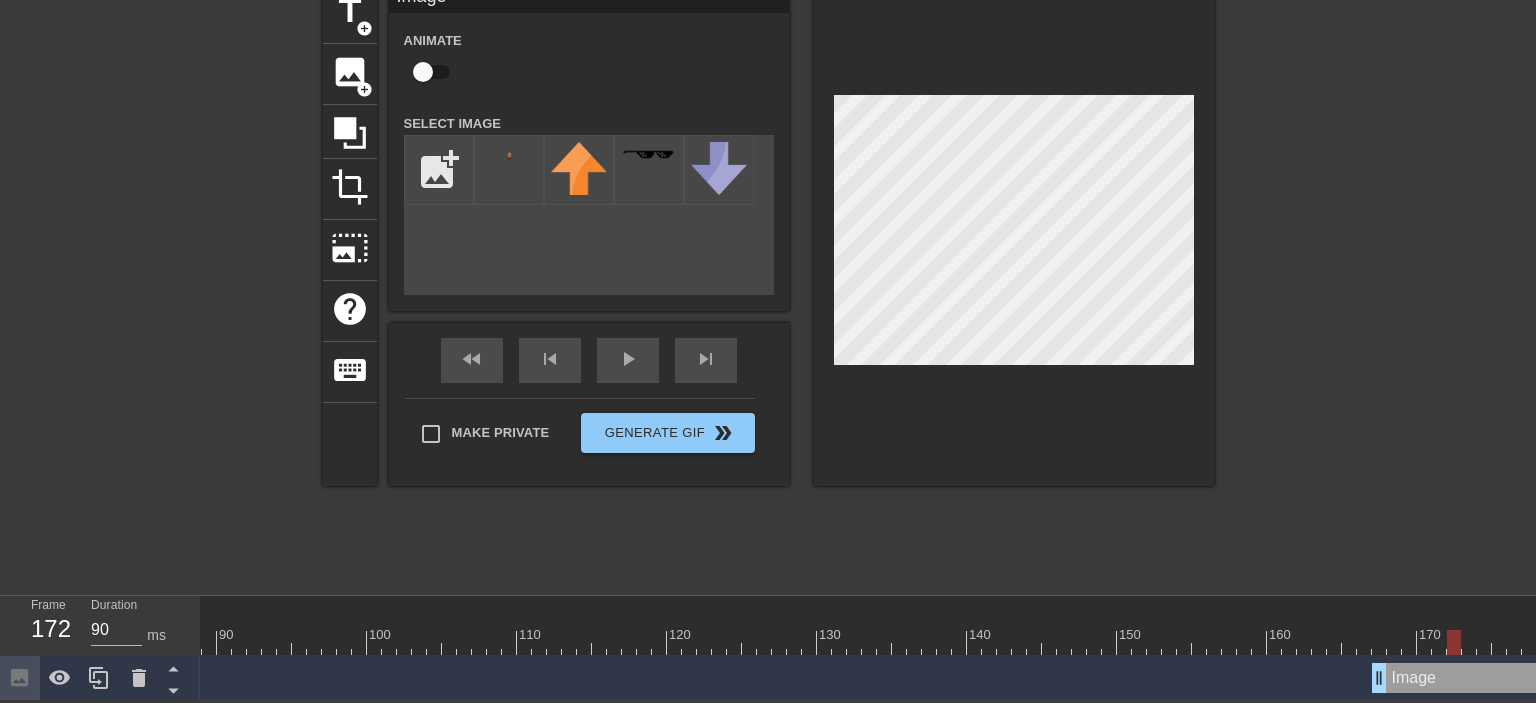 click at bounding box center [254, 642] 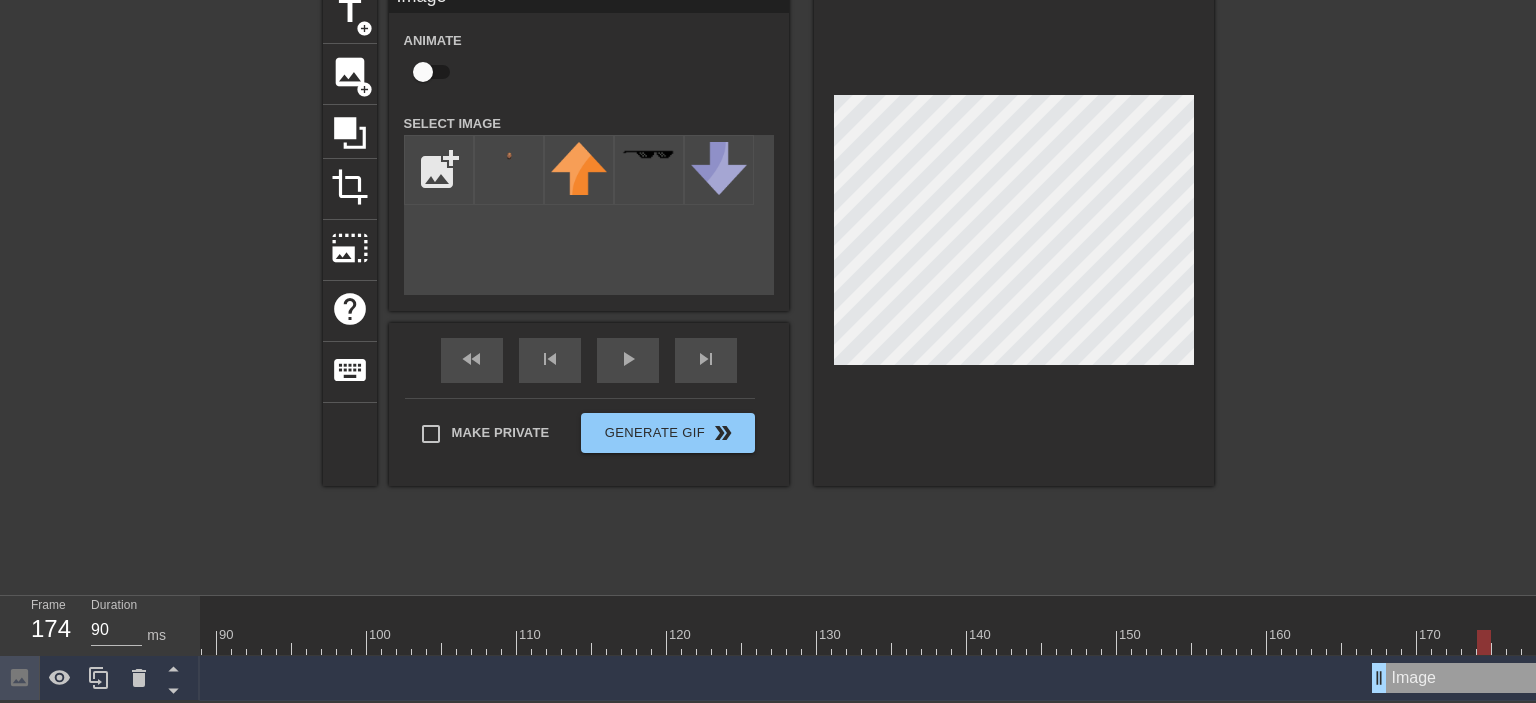 click at bounding box center (254, 642) 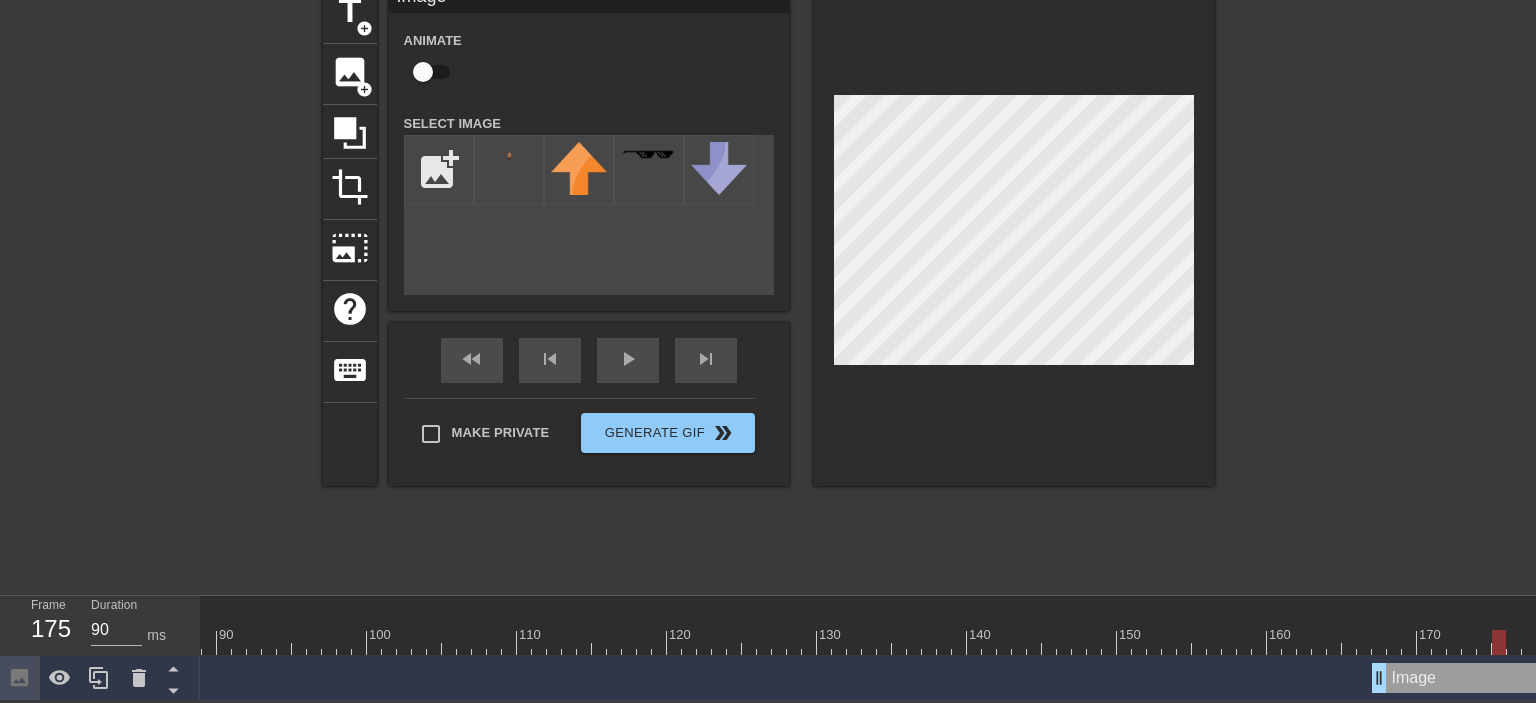 click at bounding box center (254, 642) 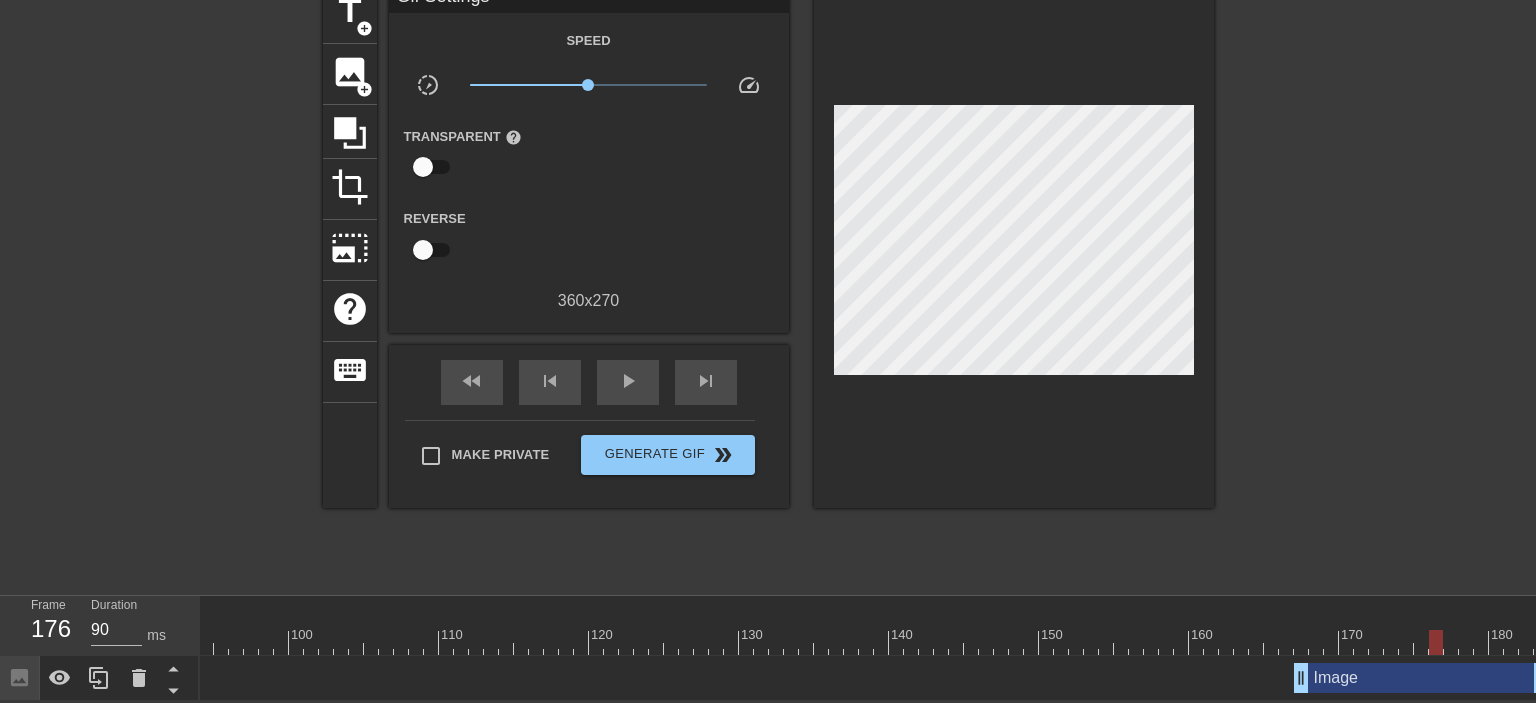 scroll, scrollTop: 0, scrollLeft: 1414, axis: horizontal 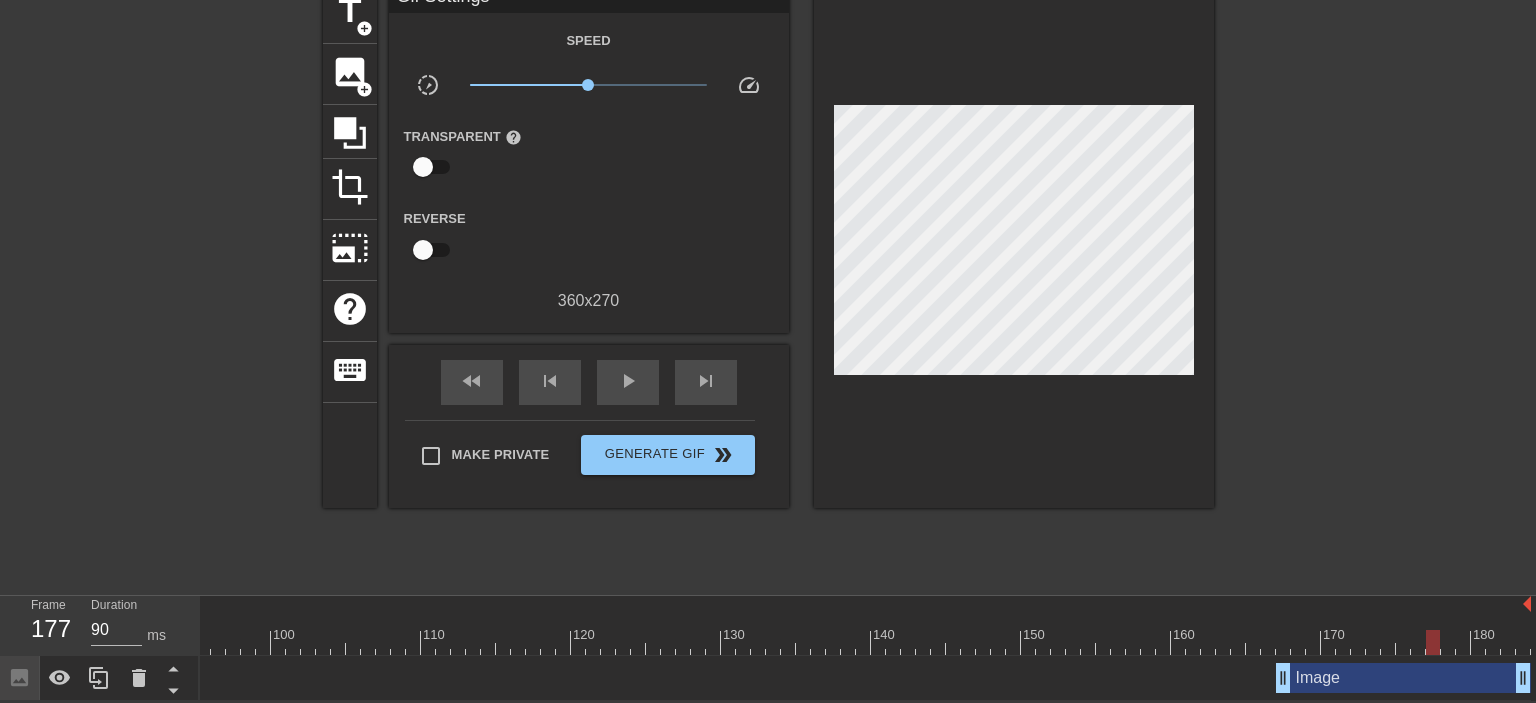 click at bounding box center (158, 642) 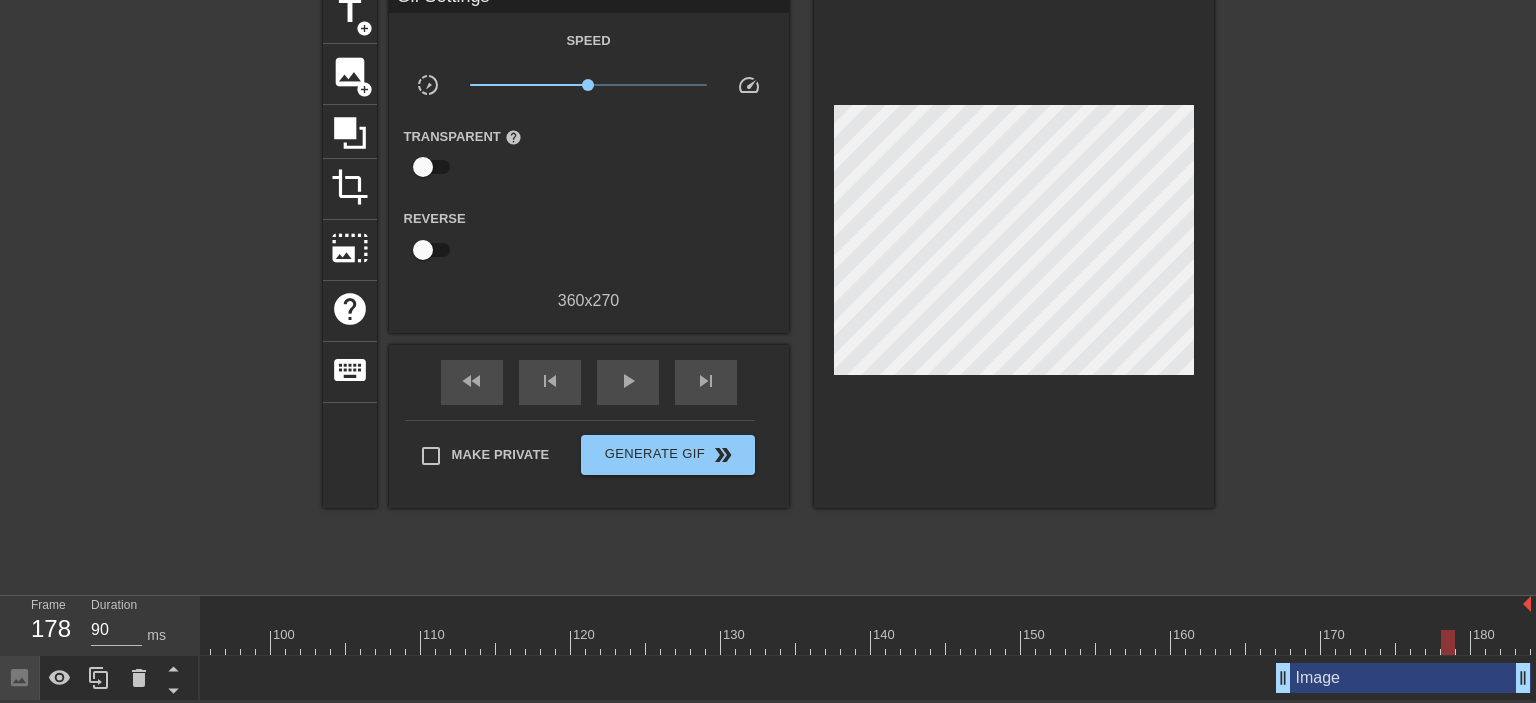 click at bounding box center [158, 642] 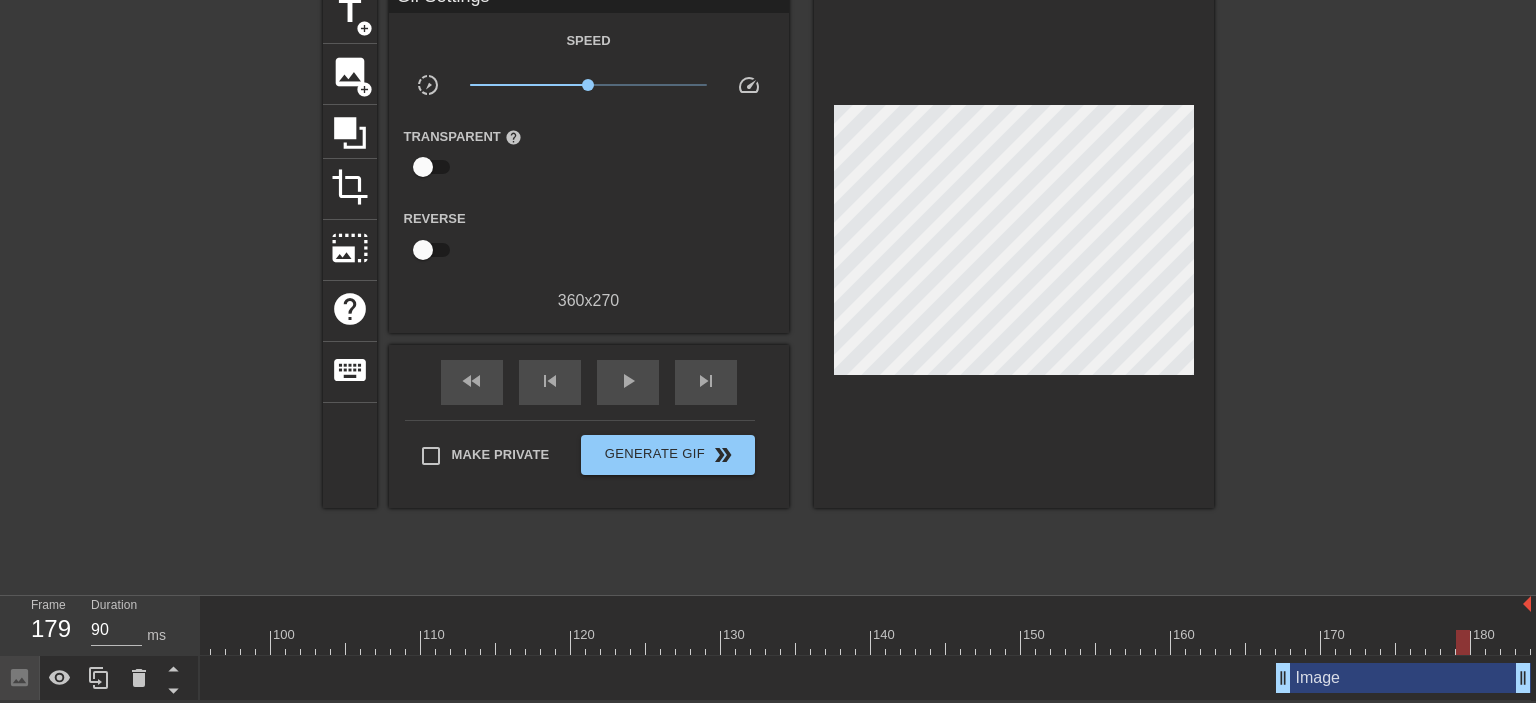 click at bounding box center (158, 642) 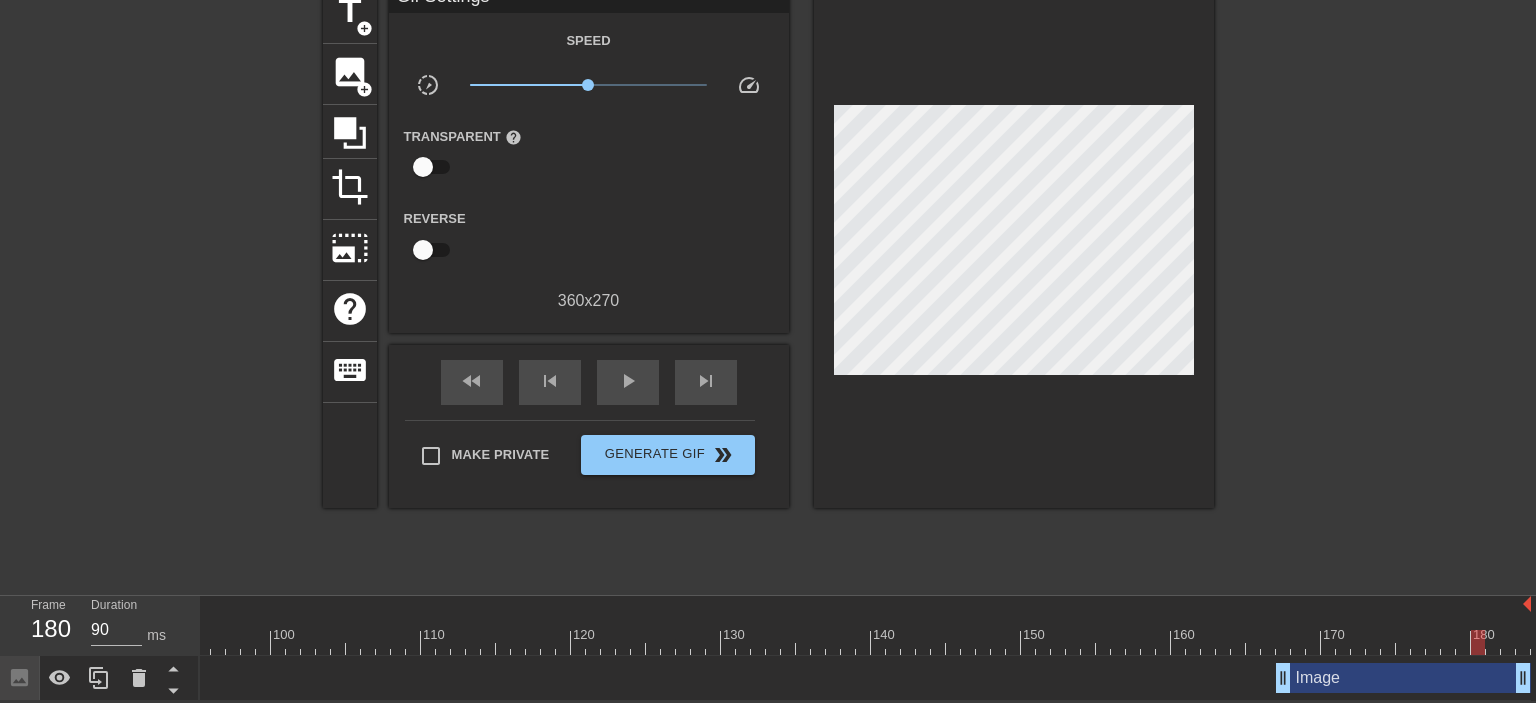 click at bounding box center (158, 642) 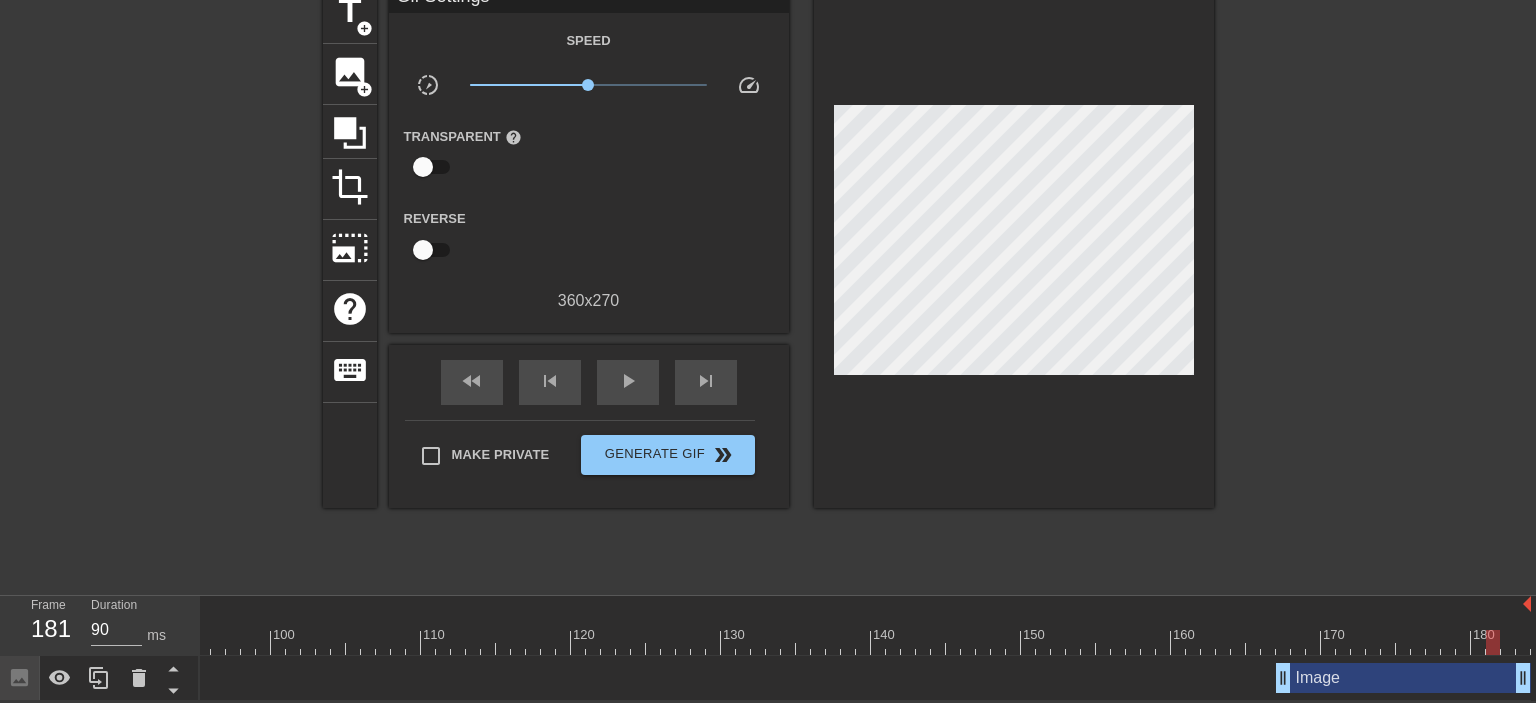 click at bounding box center (158, 642) 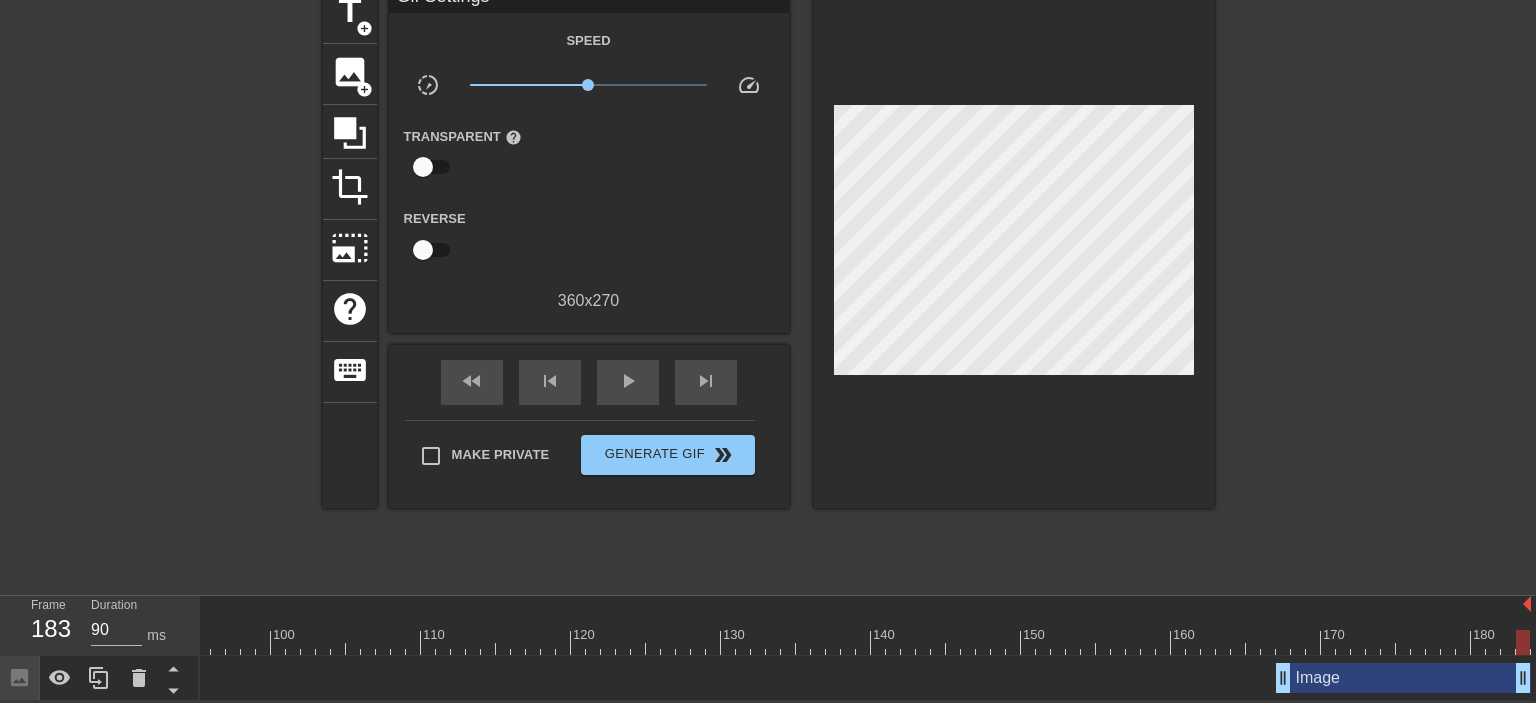 click at bounding box center [158, 642] 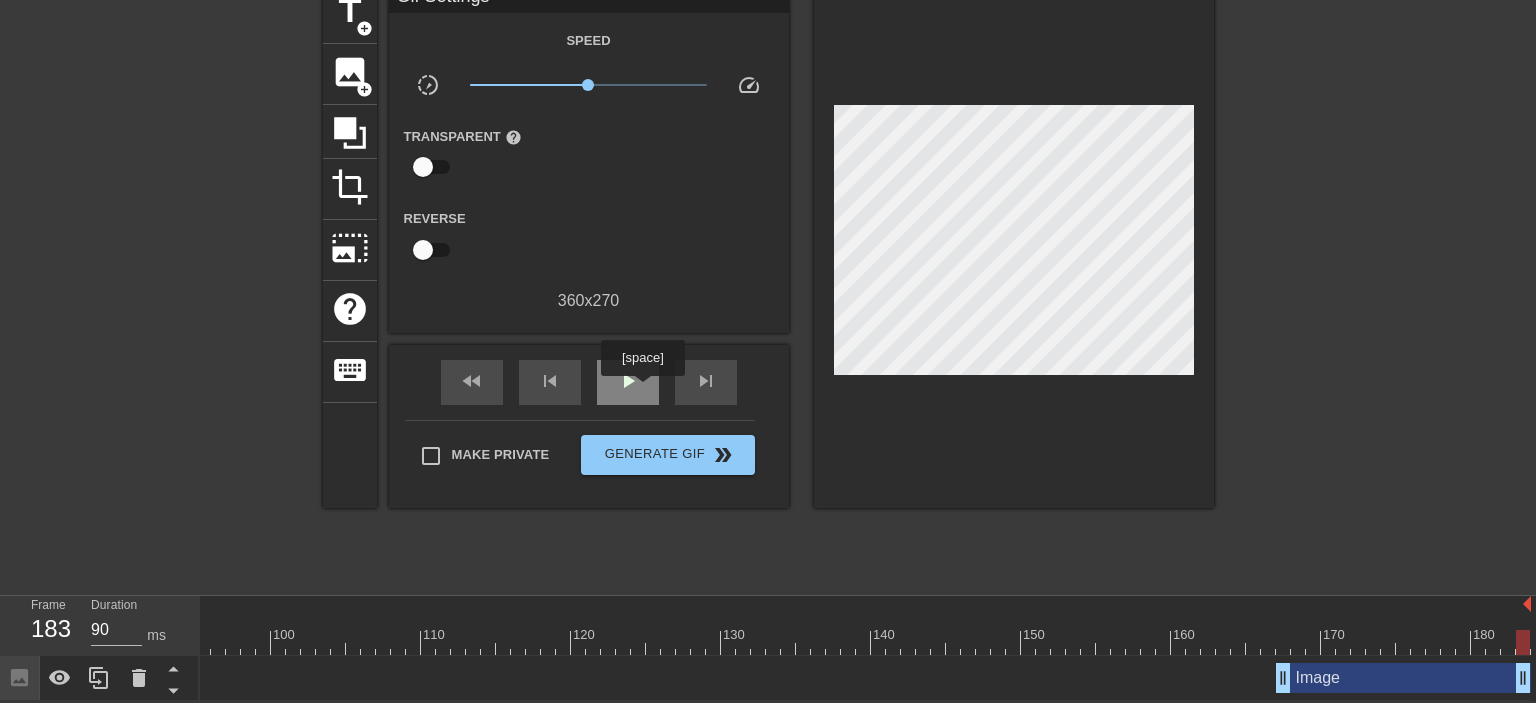 click on "play_arrow" at bounding box center [628, 382] 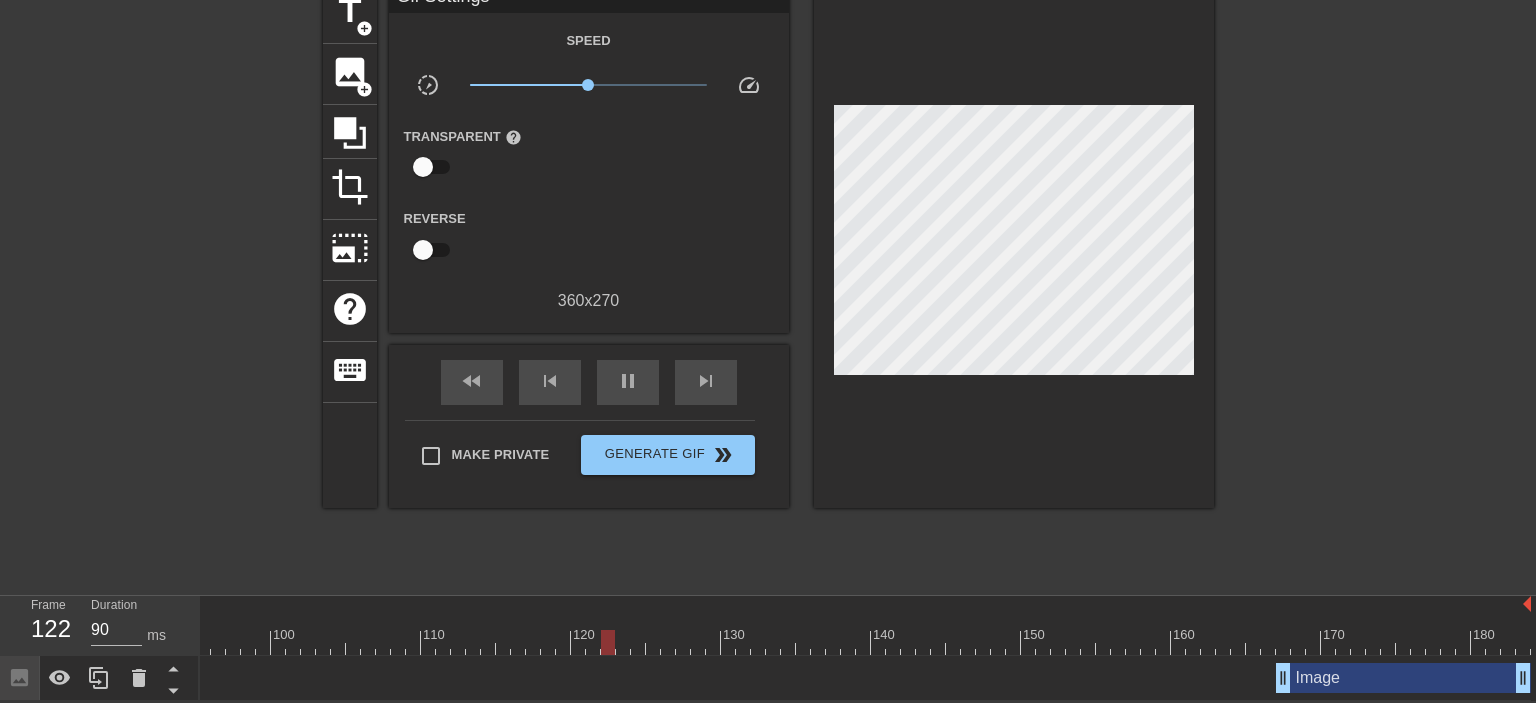 click at bounding box center [158, 642] 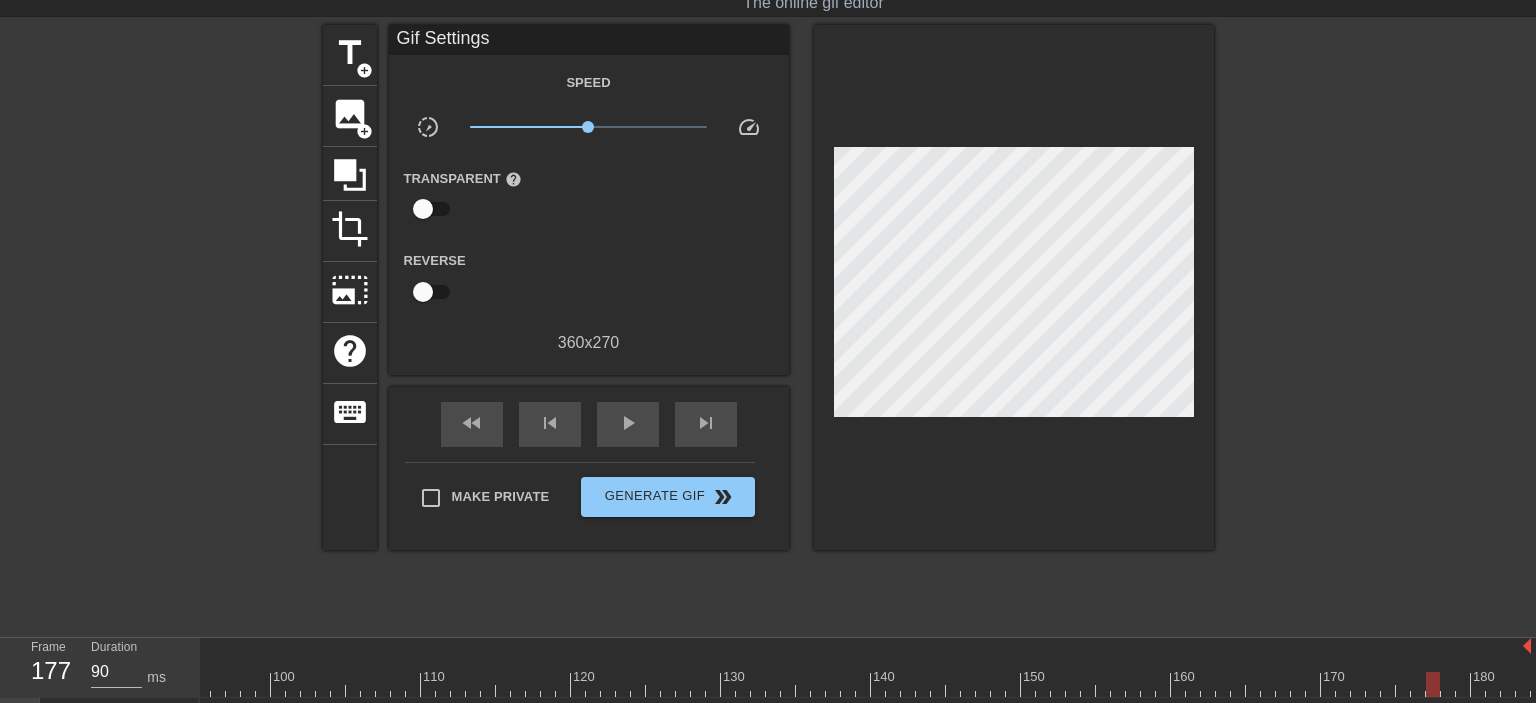 scroll, scrollTop: 0, scrollLeft: 0, axis: both 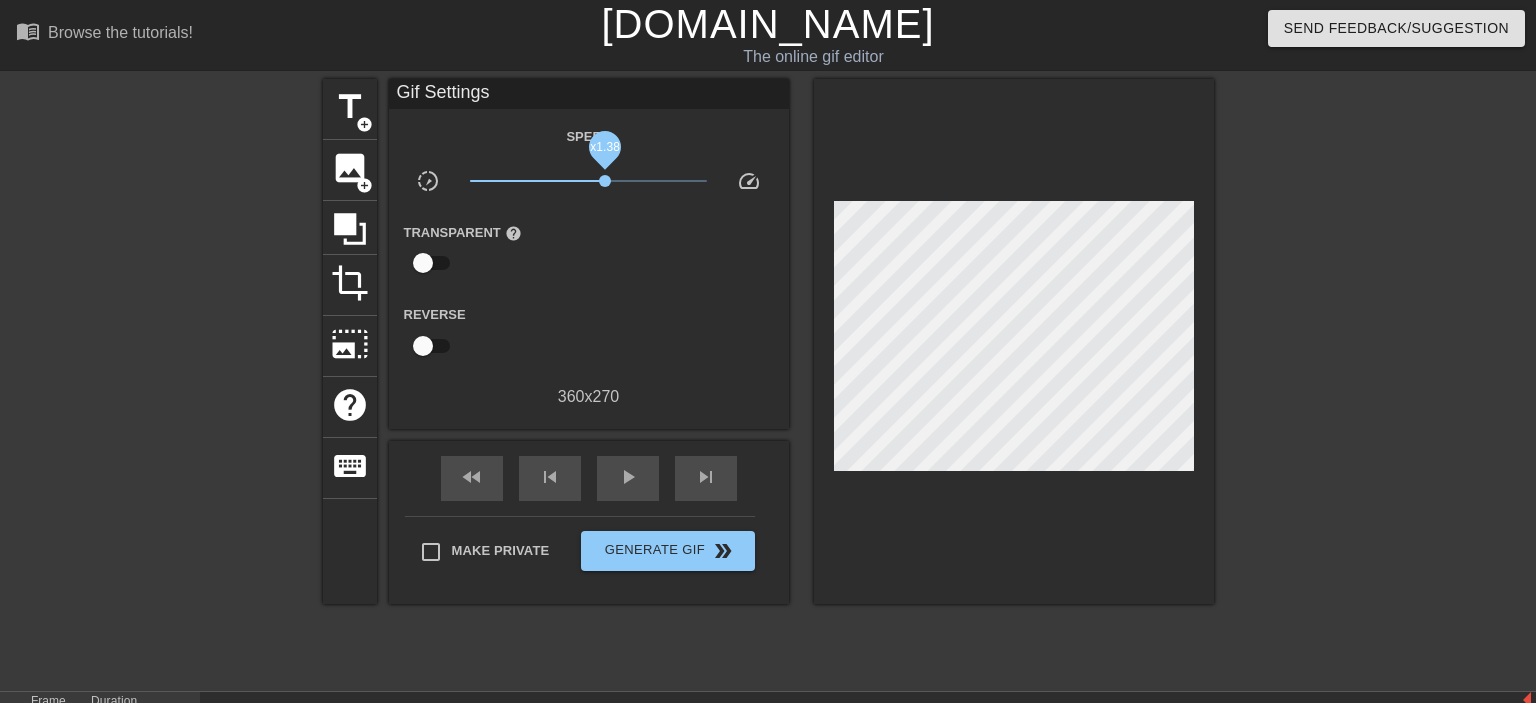 drag, startPoint x: 590, startPoint y: 181, endPoint x: 605, endPoint y: 178, distance: 15.297058 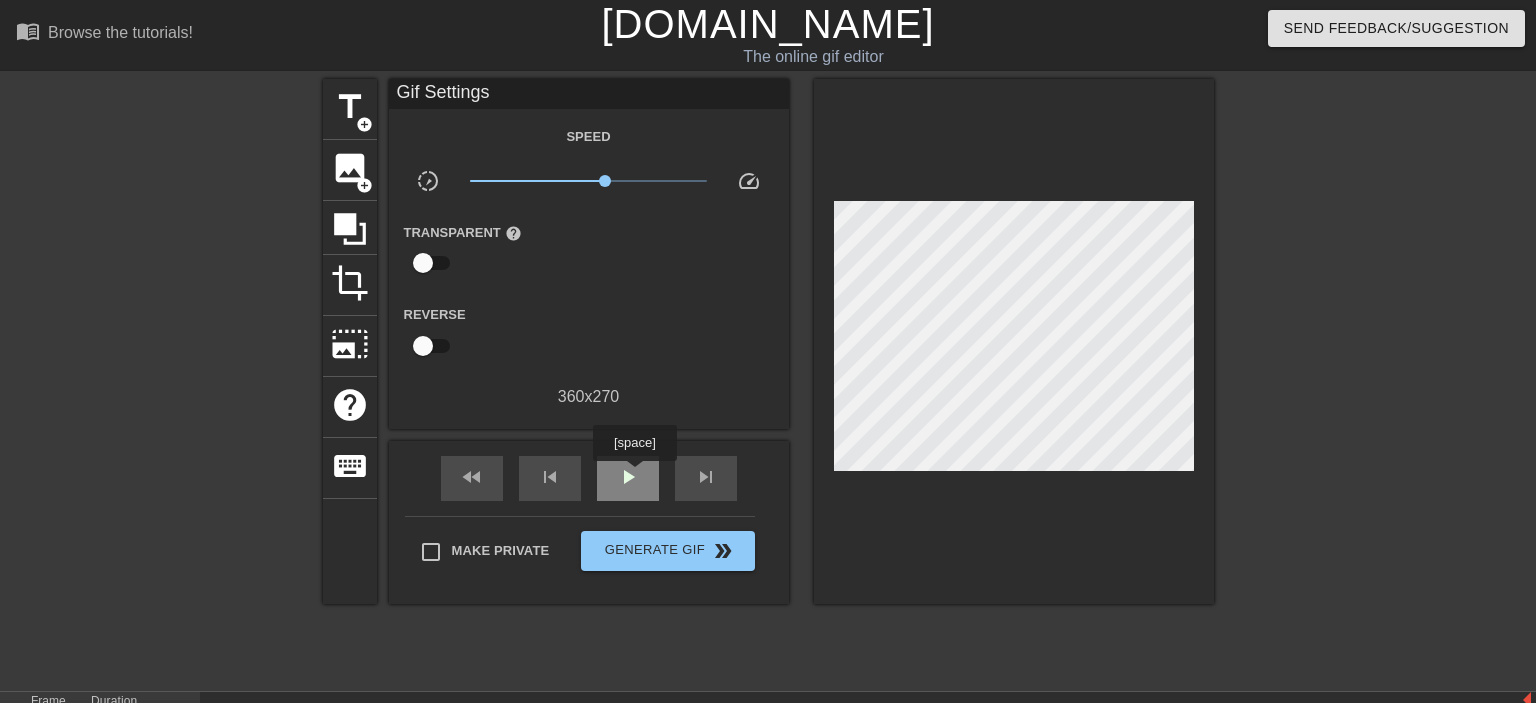 click on "play_arrow" at bounding box center (628, 477) 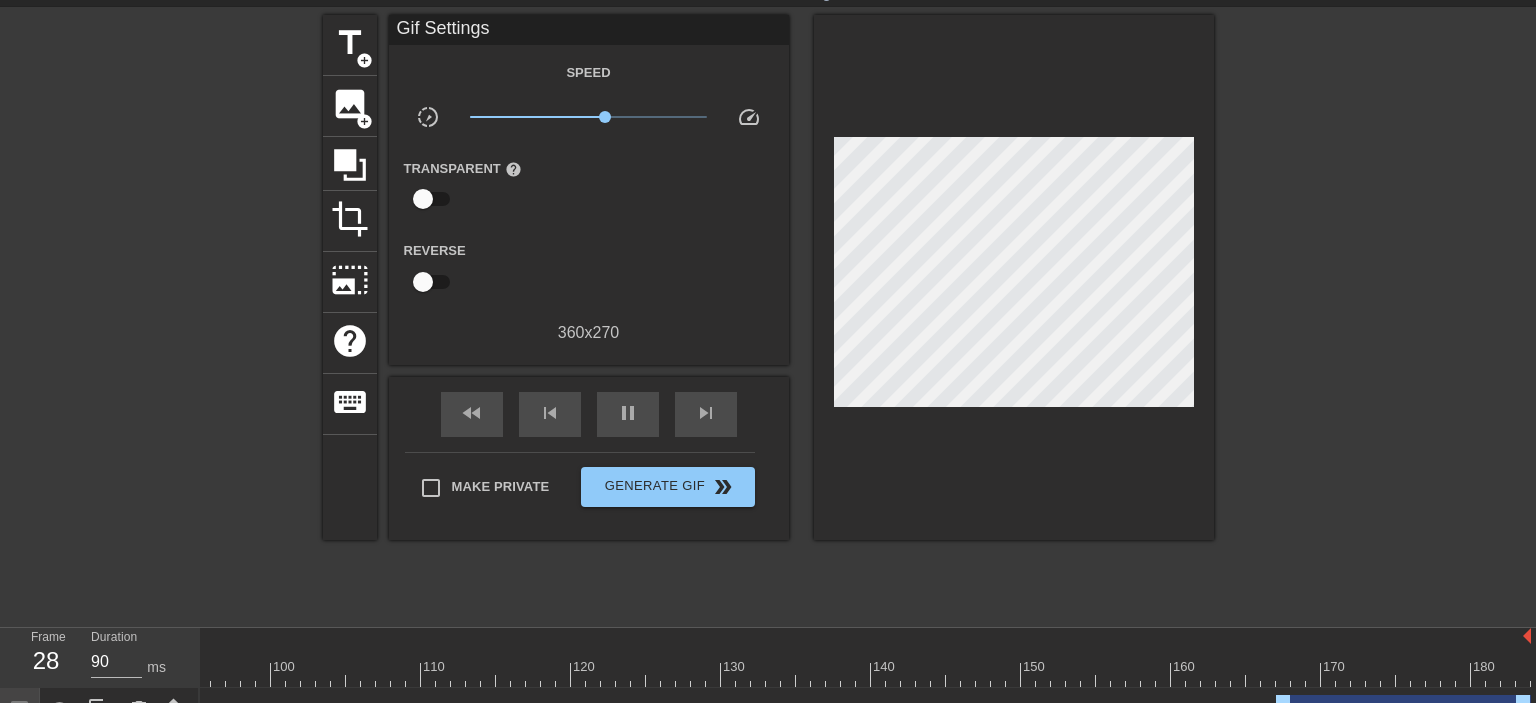 scroll, scrollTop: 98, scrollLeft: 0, axis: vertical 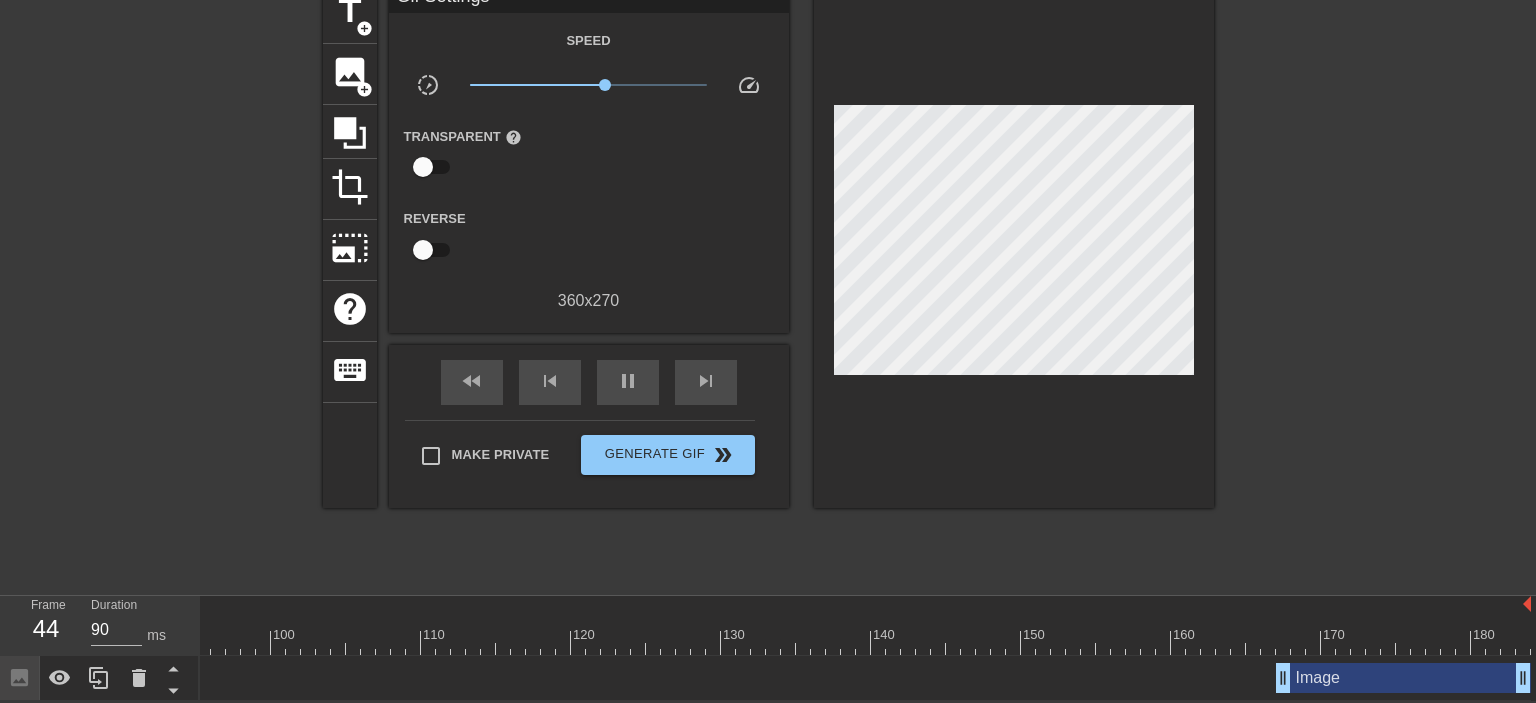 click at bounding box center [158, 642] 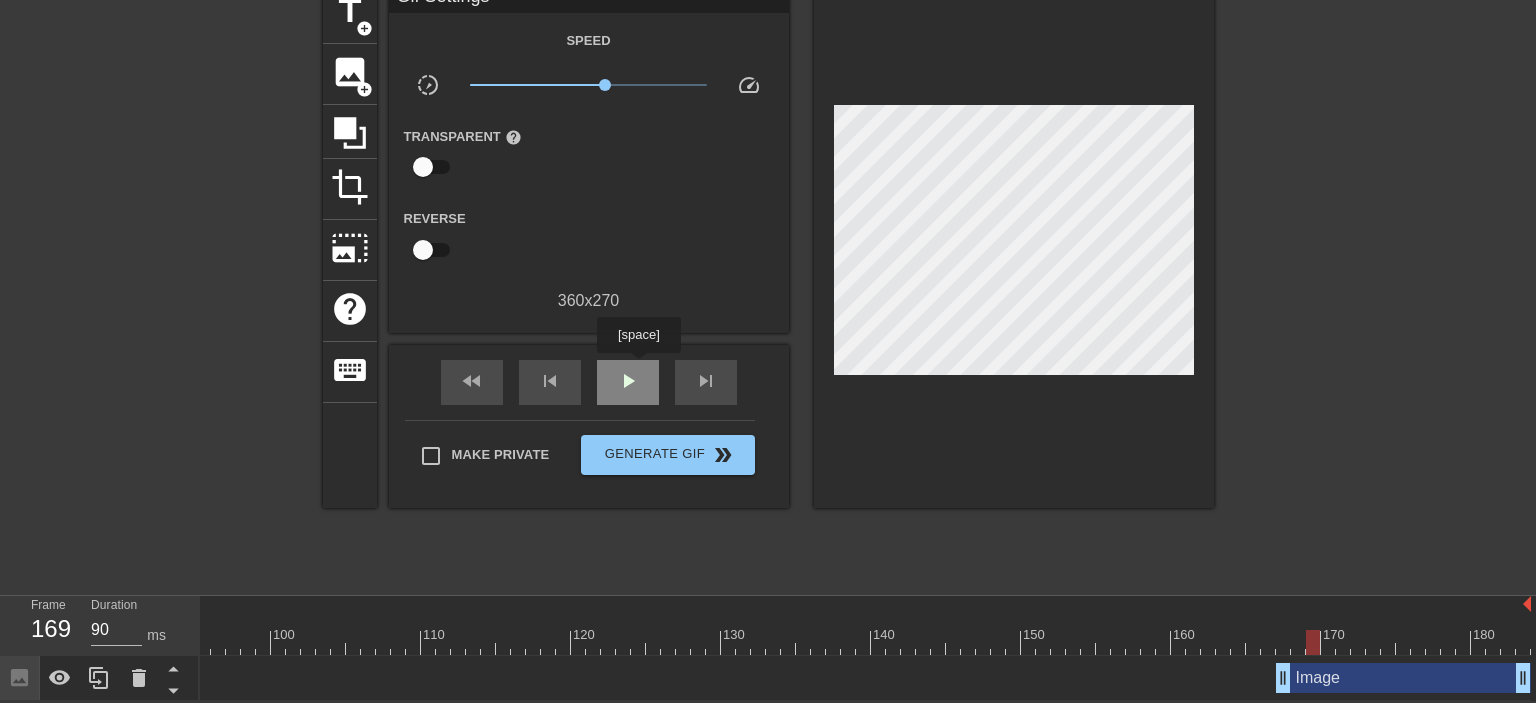 click on "play_arrow" at bounding box center (628, 381) 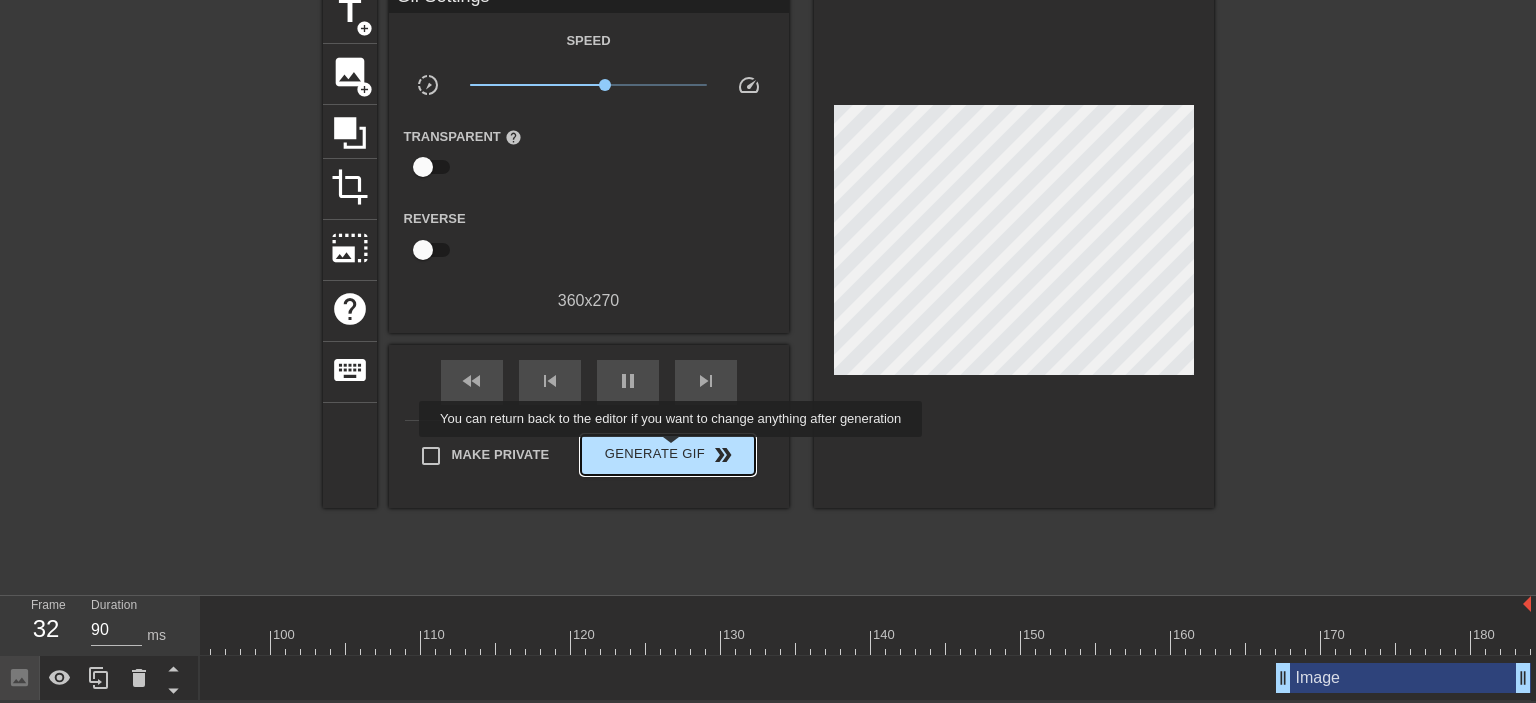 click on "Generate Gif double_arrow" at bounding box center (667, 455) 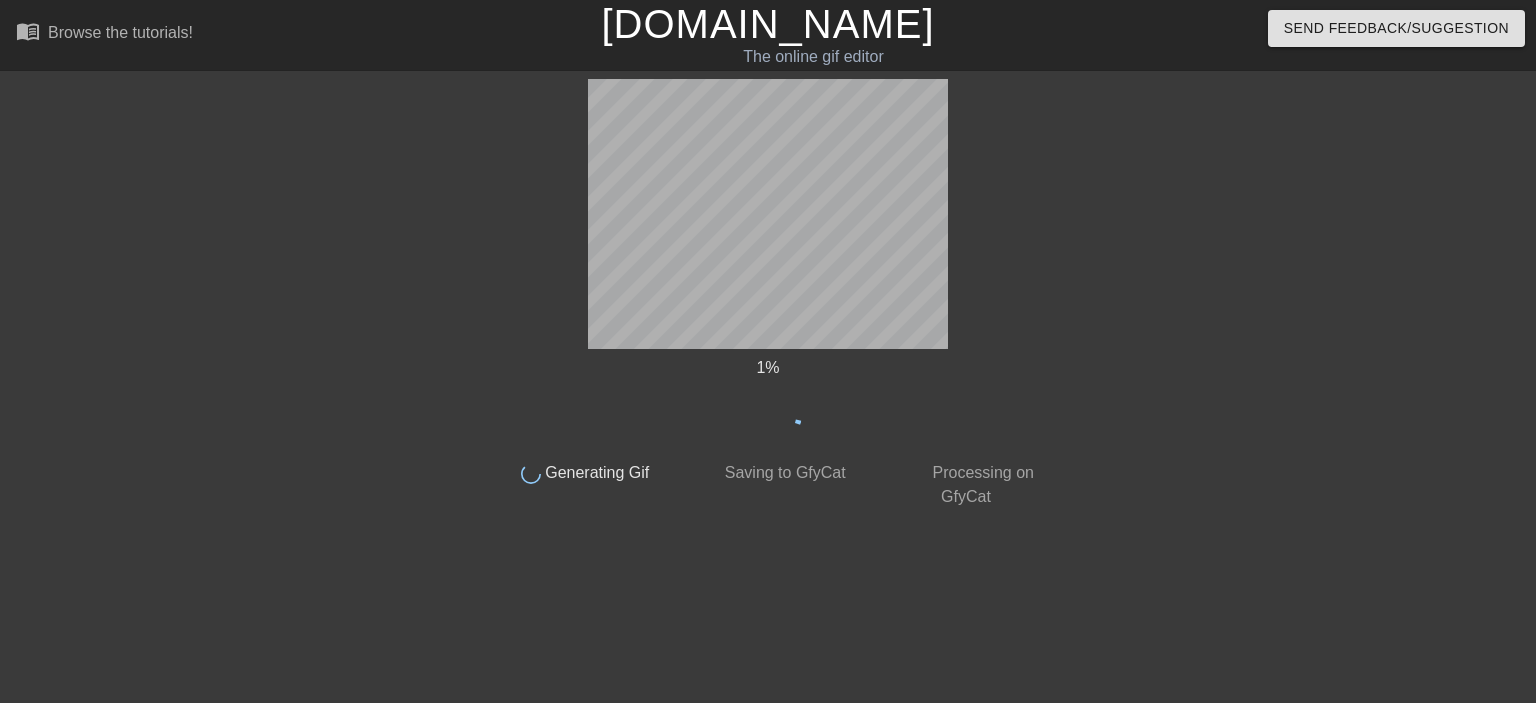 scroll, scrollTop: 0, scrollLeft: 0, axis: both 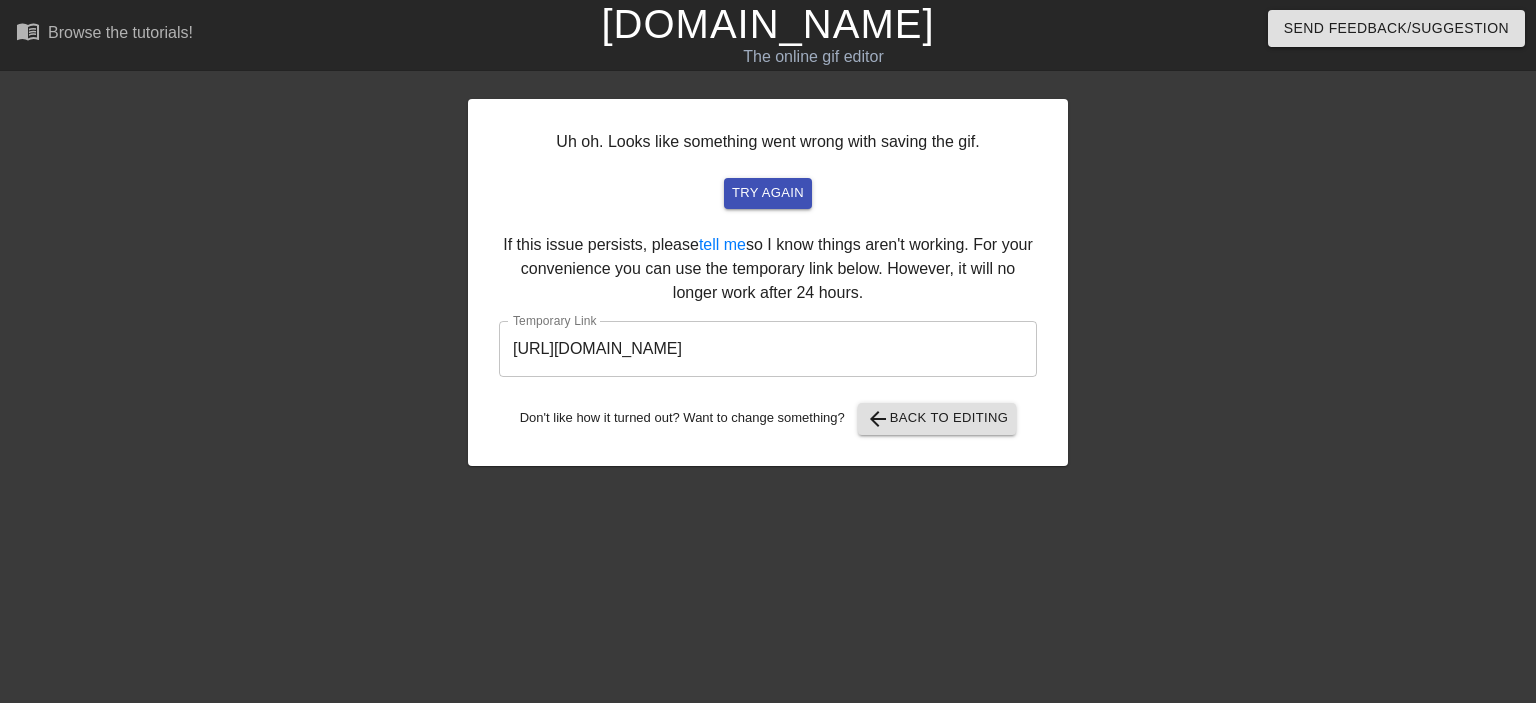 click on "[URL][DOMAIN_NAME]" at bounding box center (768, 349) 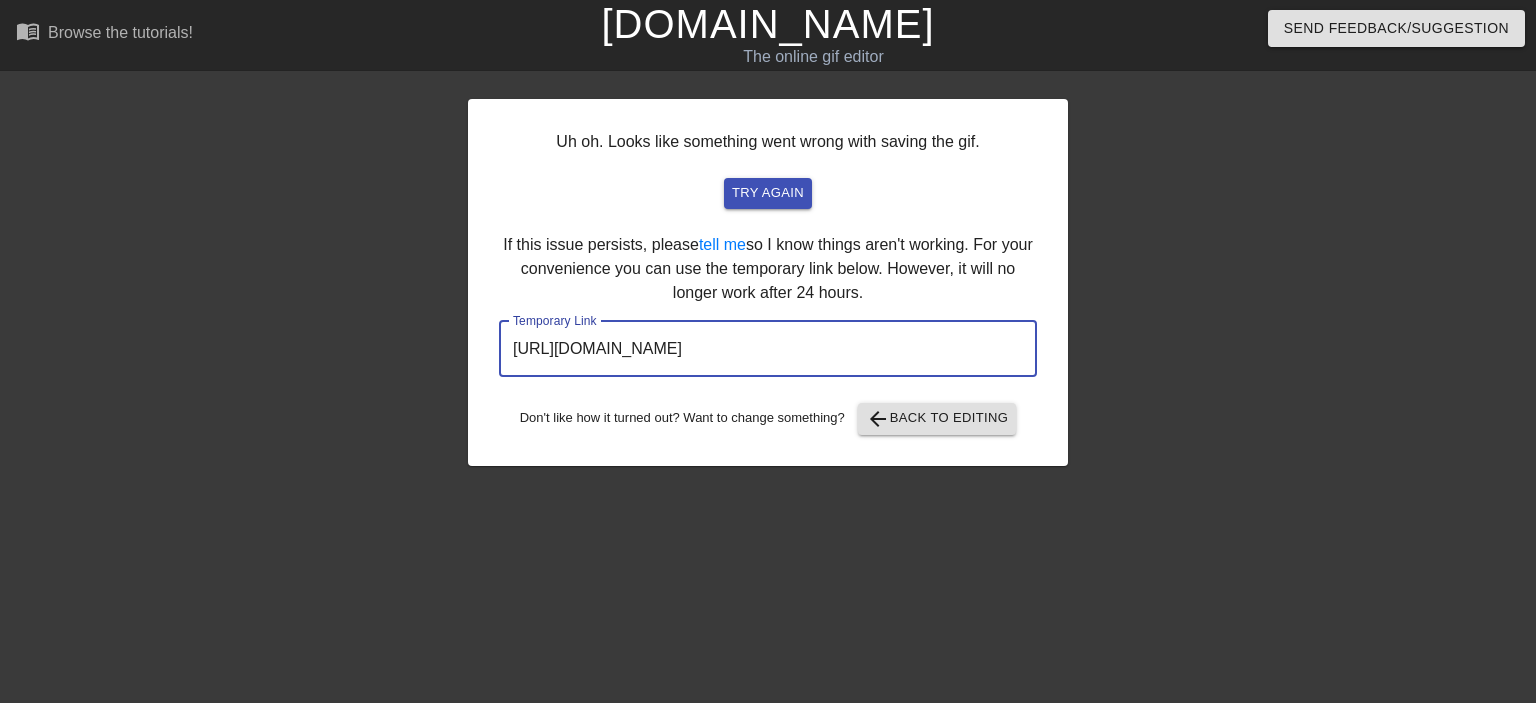 click on "[URL][DOMAIN_NAME]" at bounding box center (768, 349) 